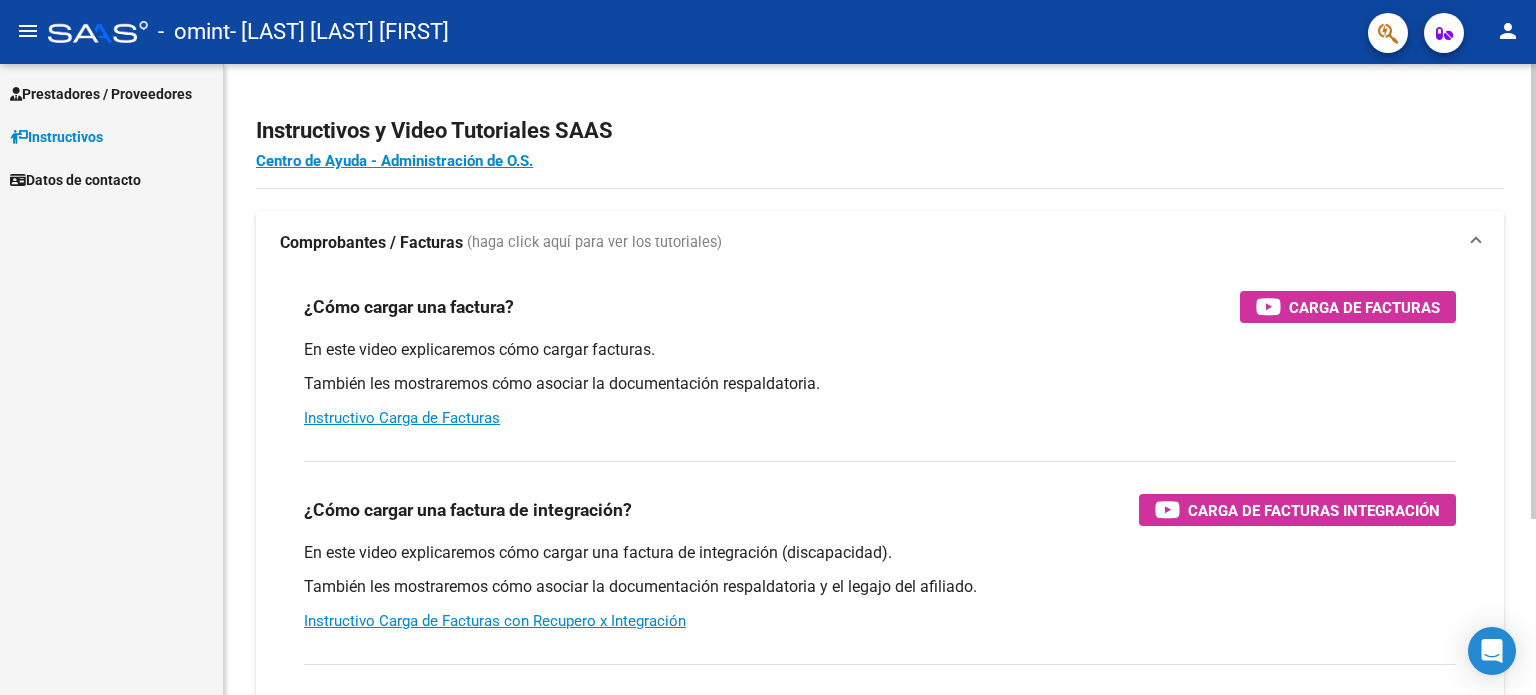scroll, scrollTop: 0, scrollLeft: 0, axis: both 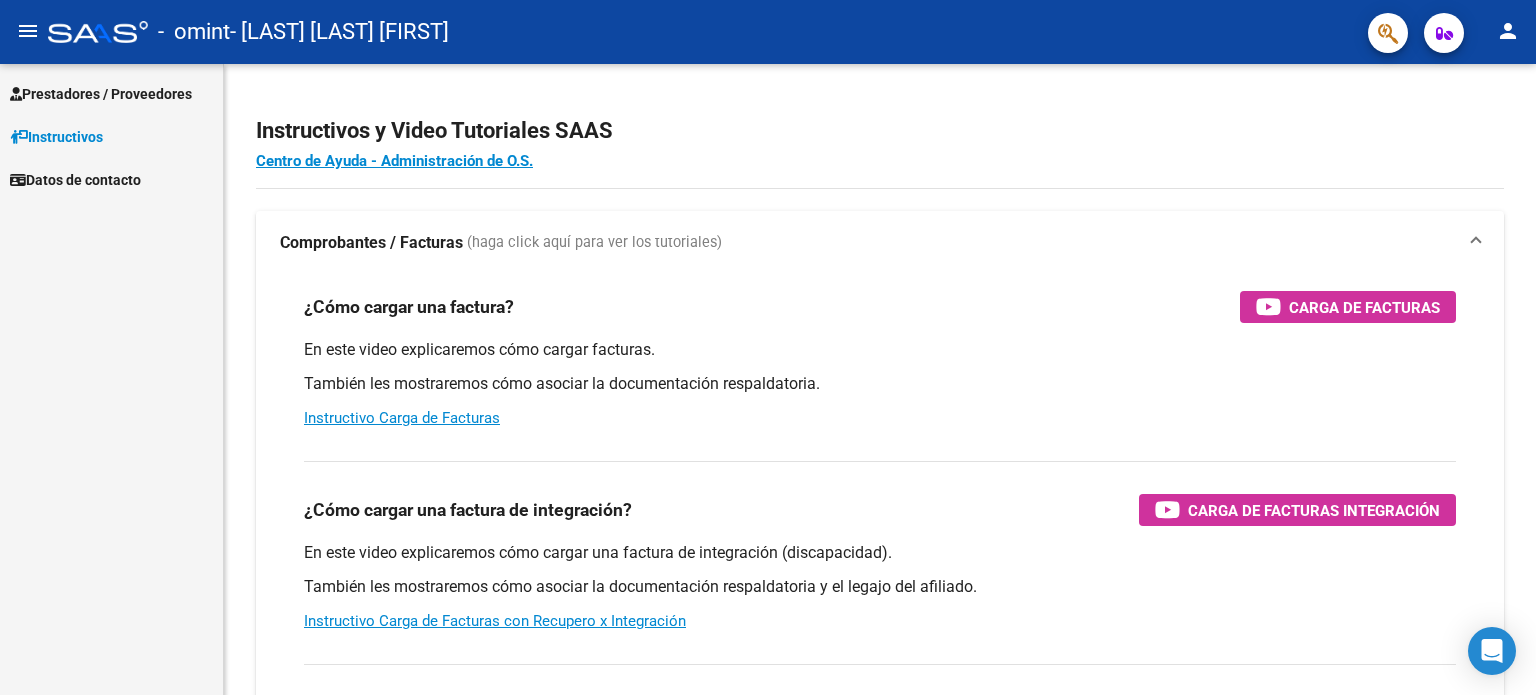 click on "Prestadores / Proveedores" at bounding box center [101, 94] 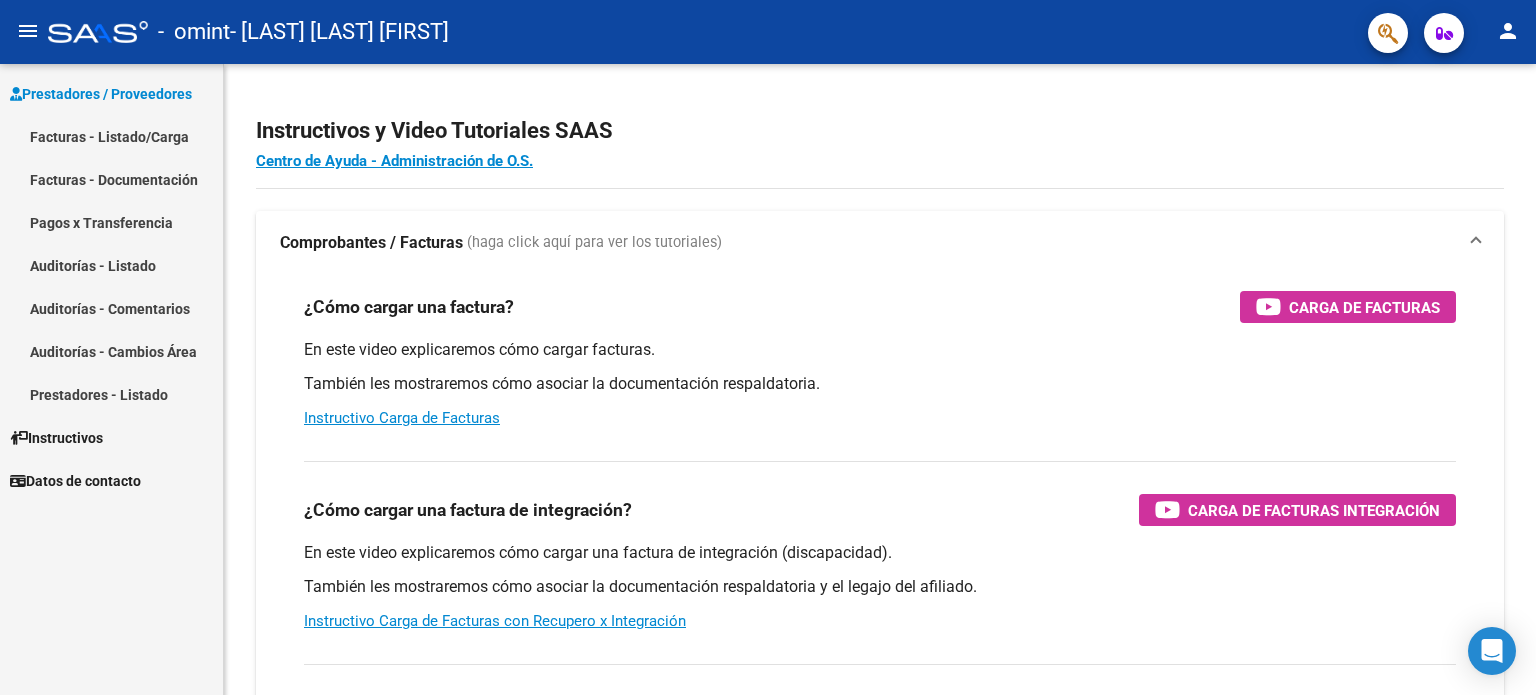 click on "Facturas - Listado/Carga" at bounding box center [111, 136] 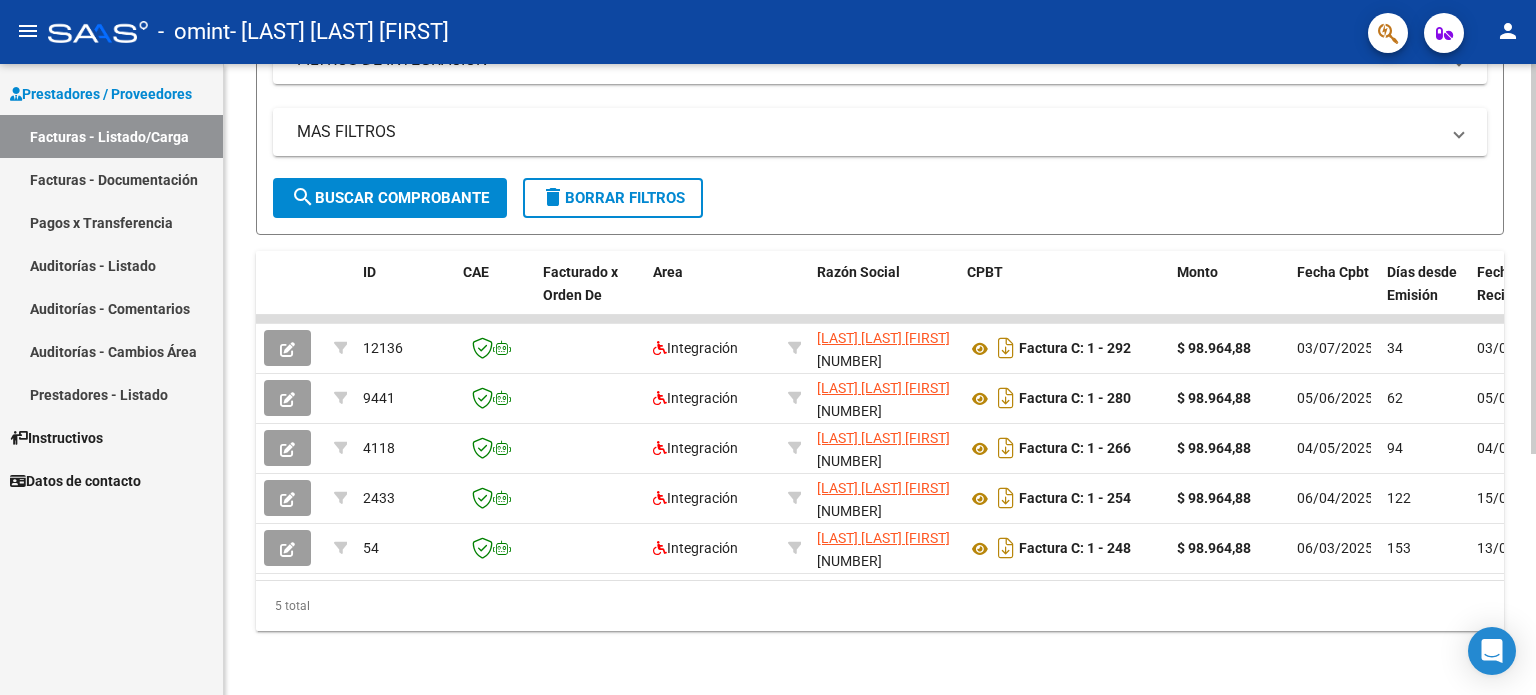 scroll, scrollTop: 388, scrollLeft: 0, axis: vertical 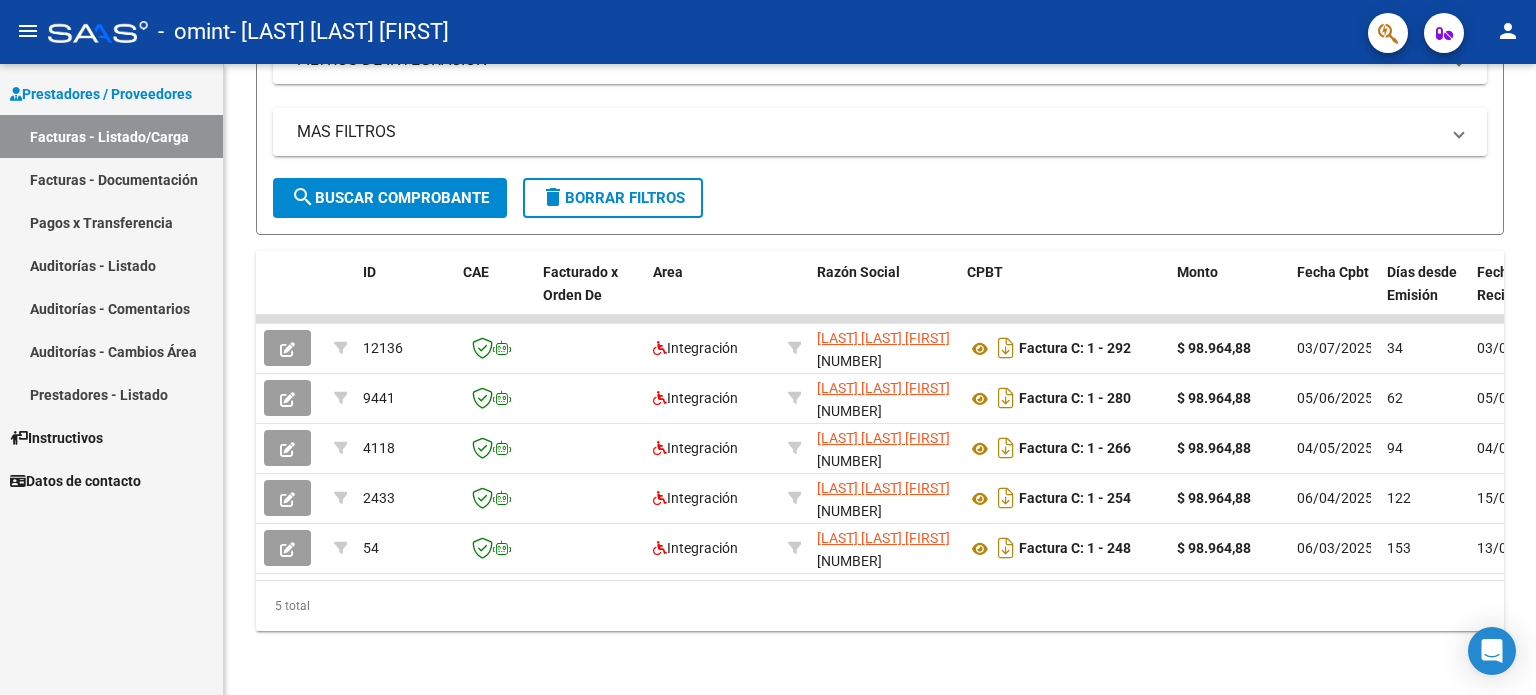click on "Facturas - Documentación" at bounding box center [111, 179] 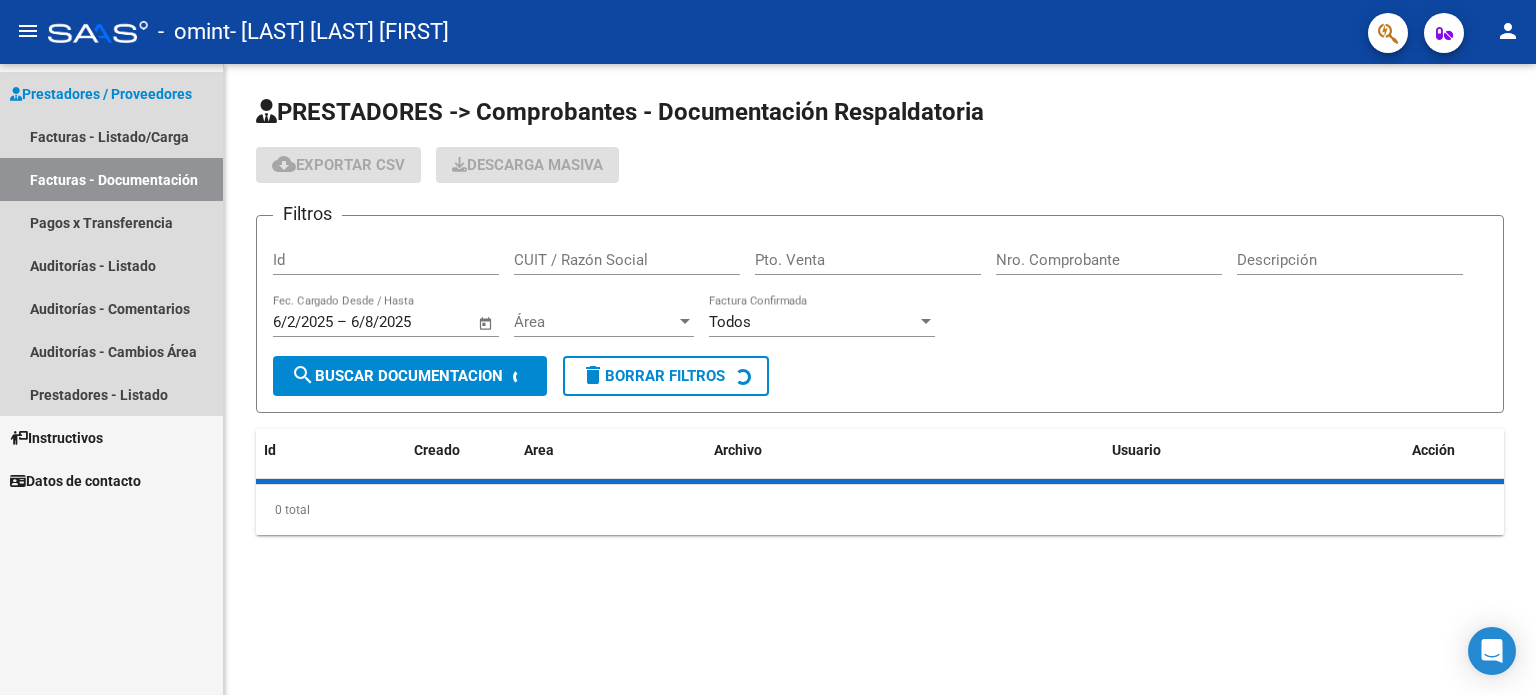 scroll, scrollTop: 0, scrollLeft: 0, axis: both 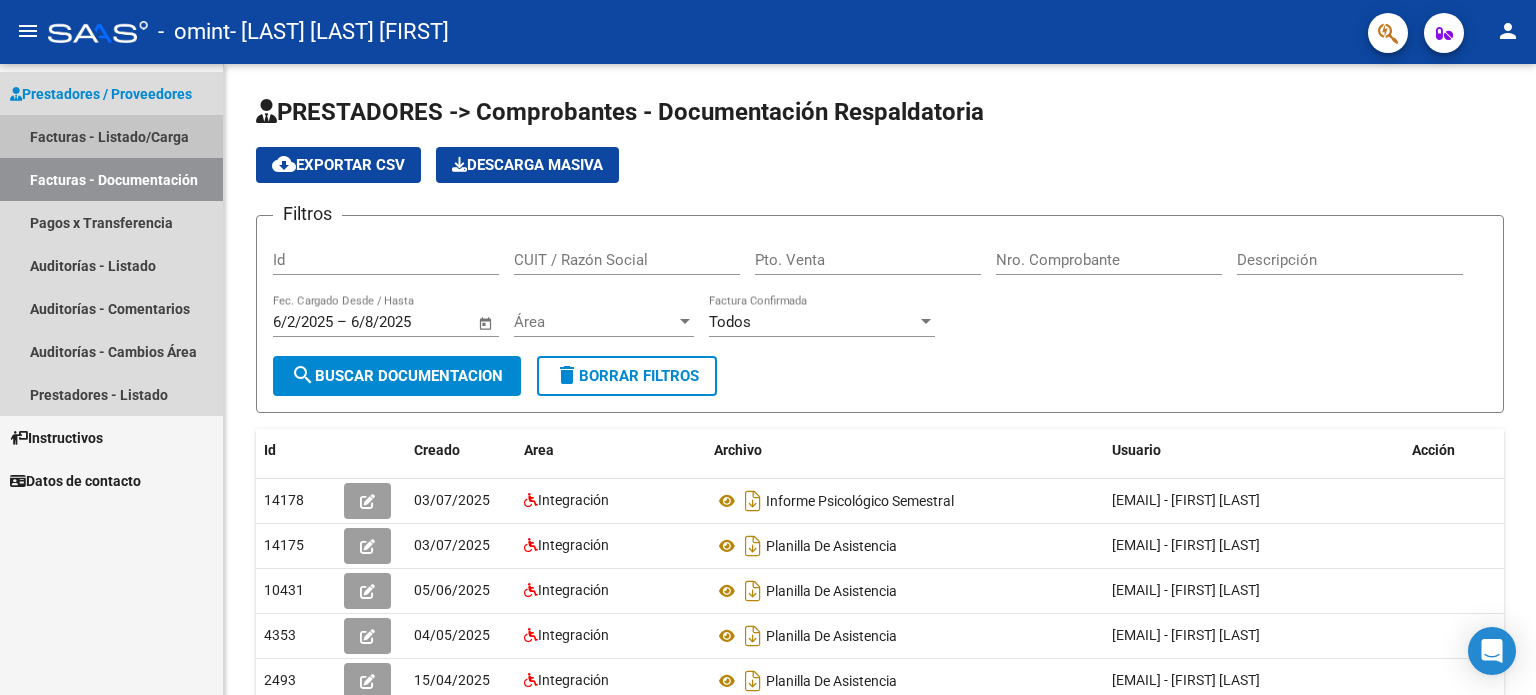 click on "Facturas - Listado/Carga" at bounding box center [111, 136] 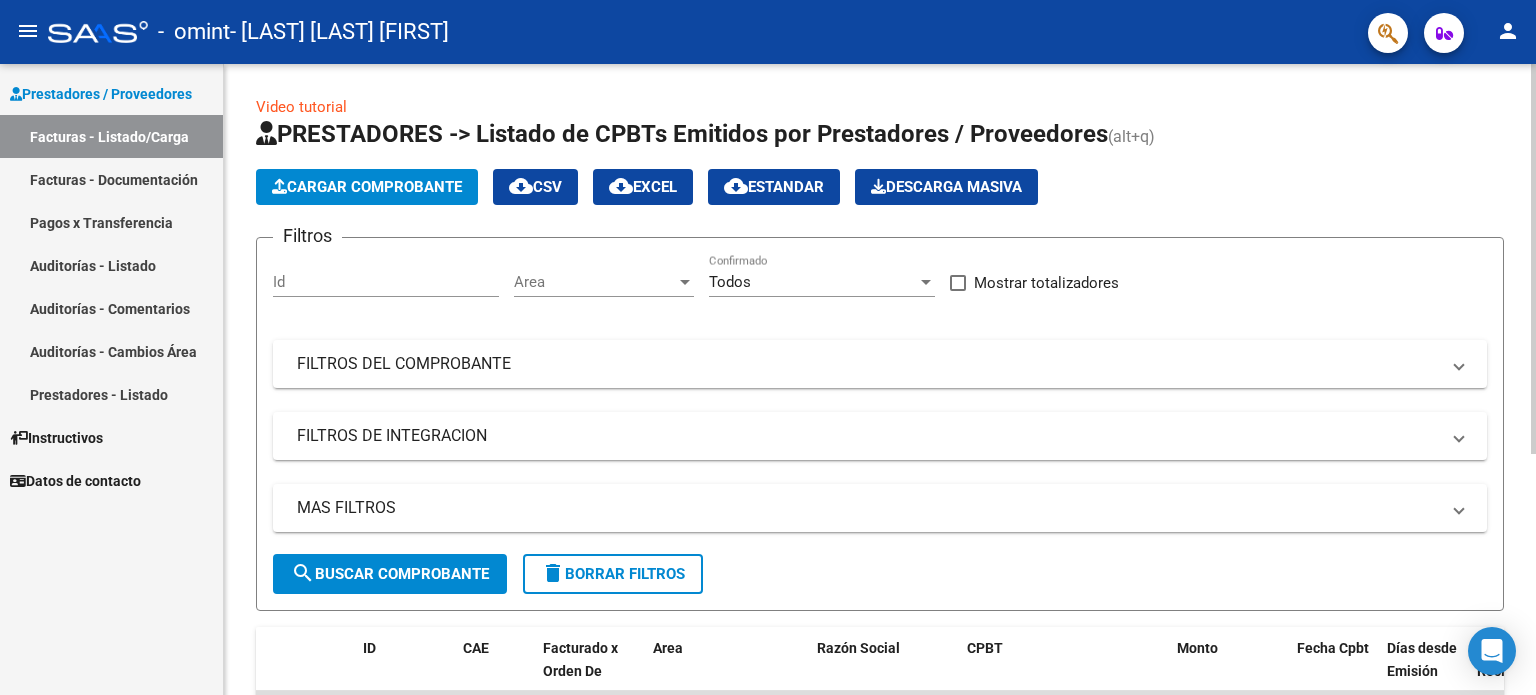 click on "Cargar Comprobante" 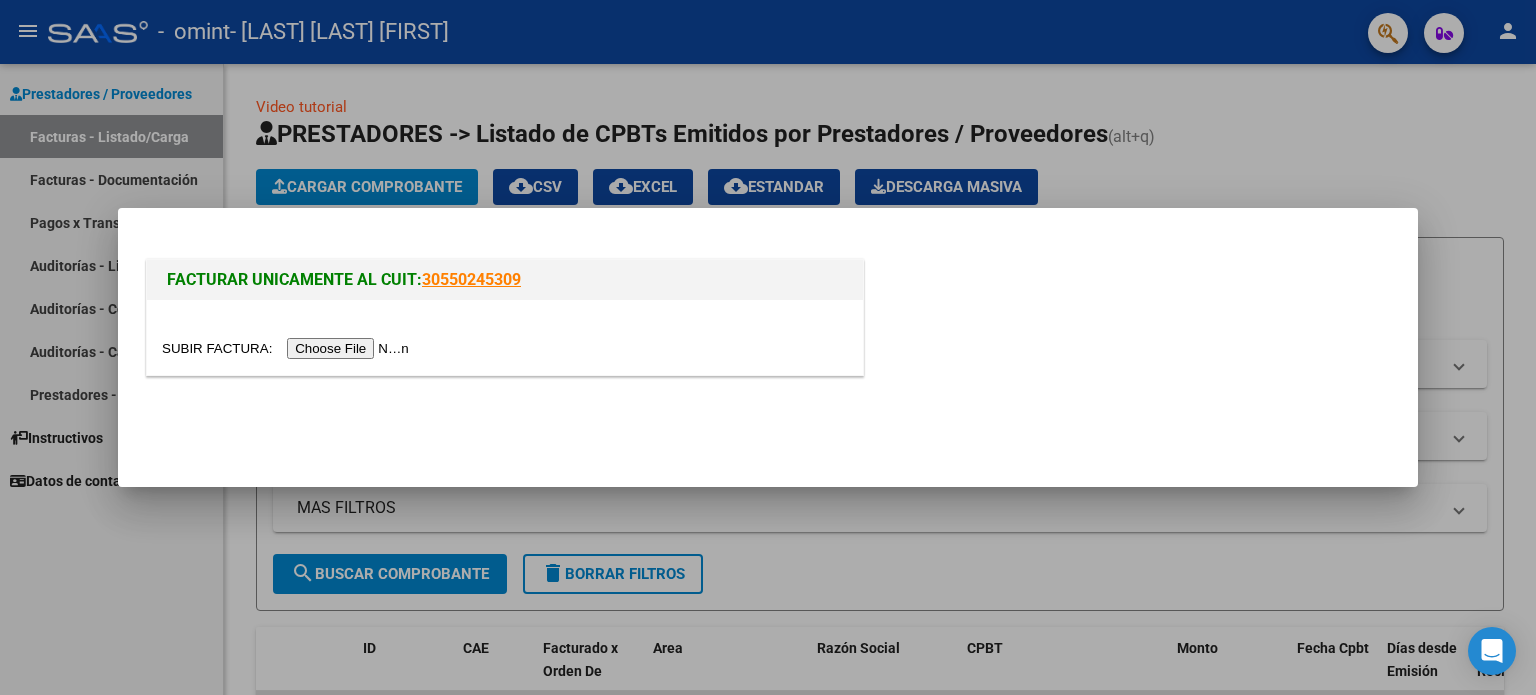 click at bounding box center (768, 347) 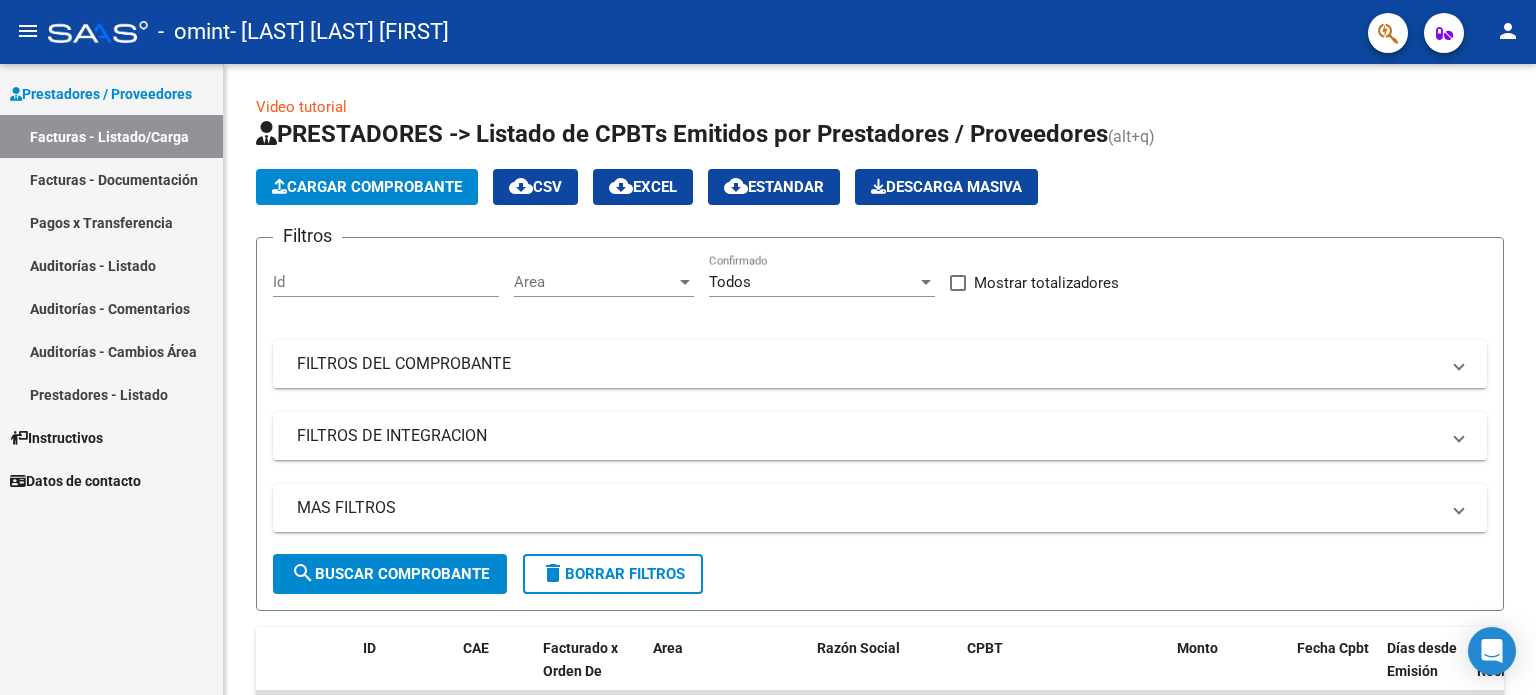 click on "Instructivos" at bounding box center [56, 438] 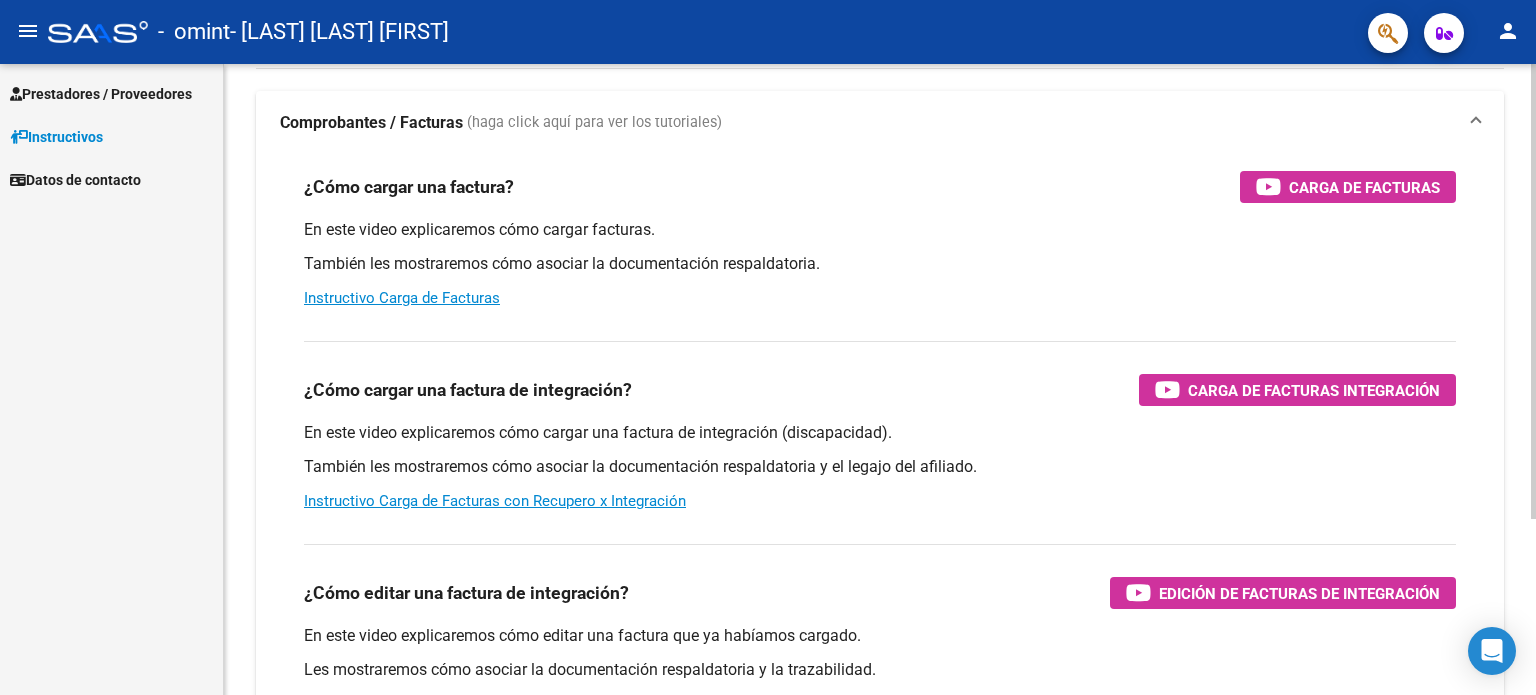 scroll, scrollTop: 245, scrollLeft: 0, axis: vertical 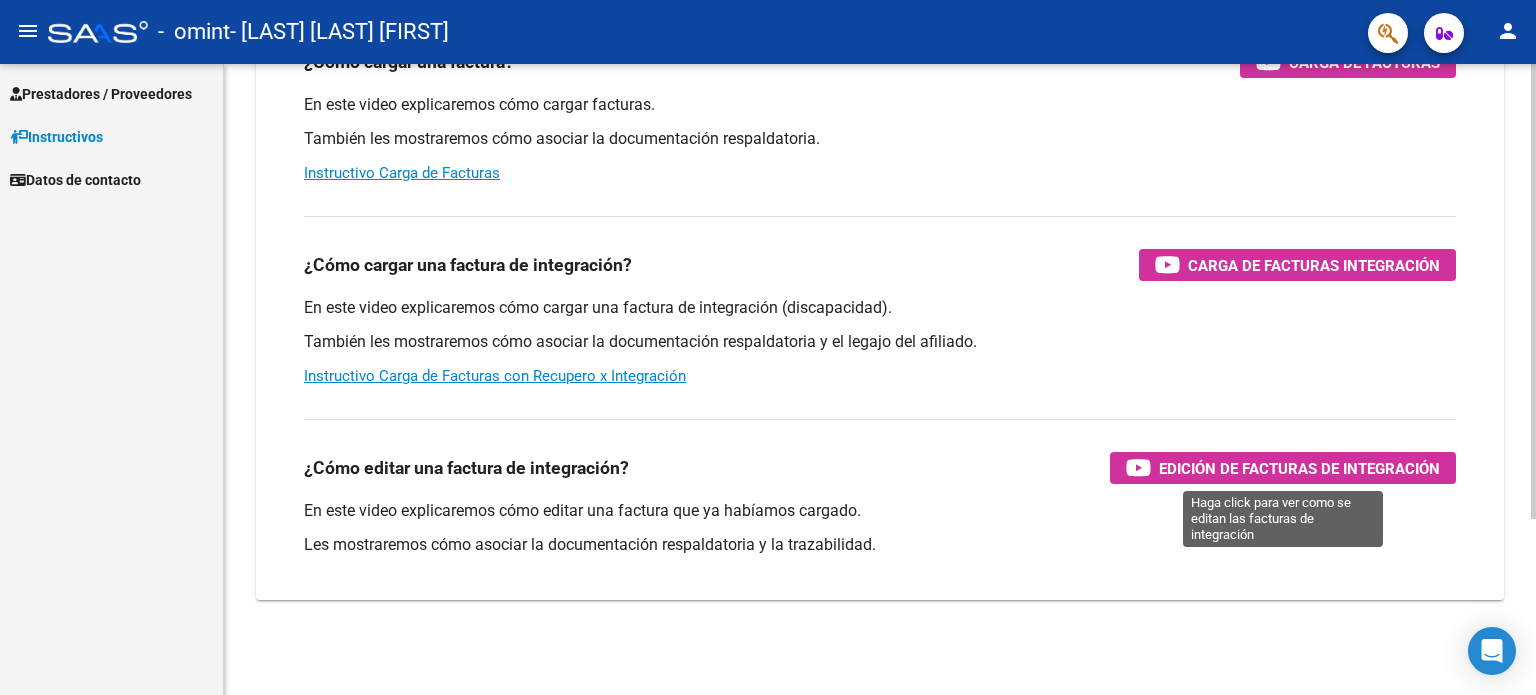 click on "Edición de Facturas de integración" at bounding box center (1283, 468) 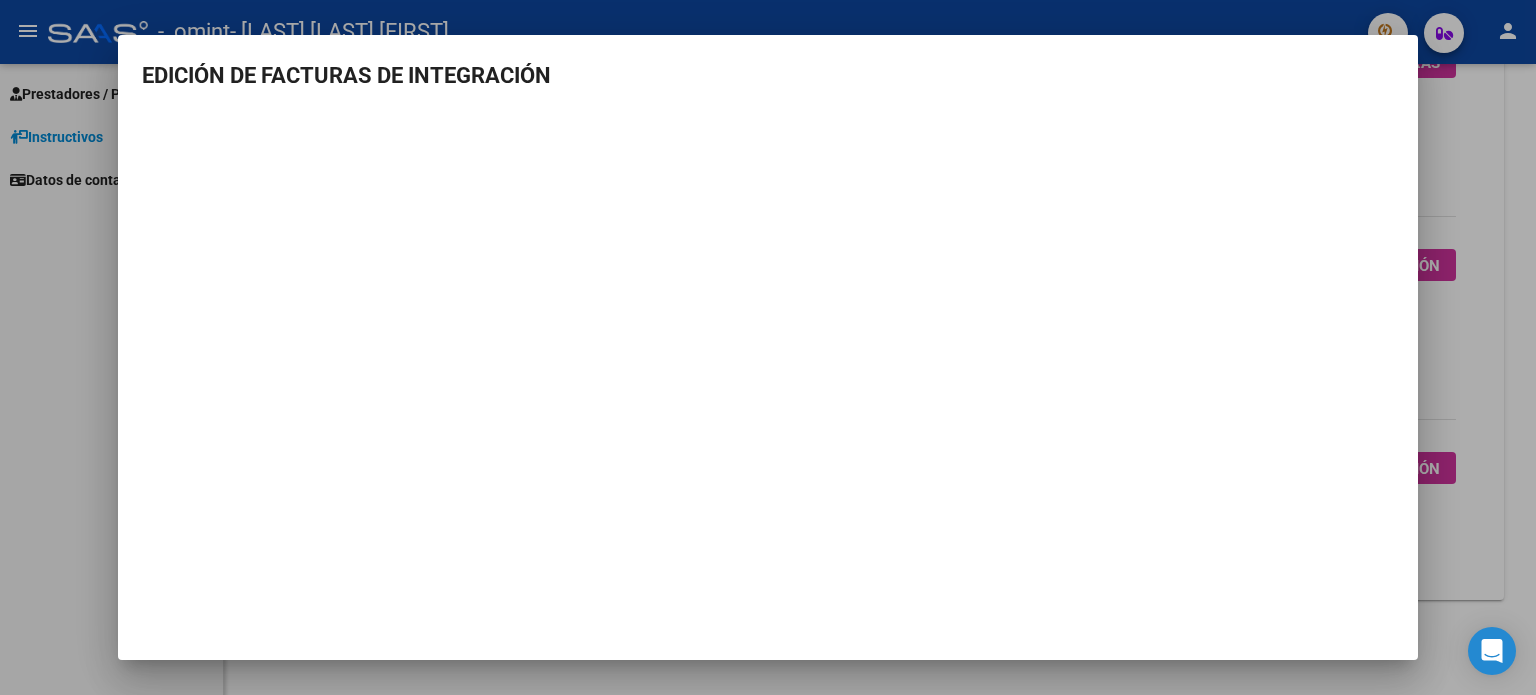 click at bounding box center [768, 347] 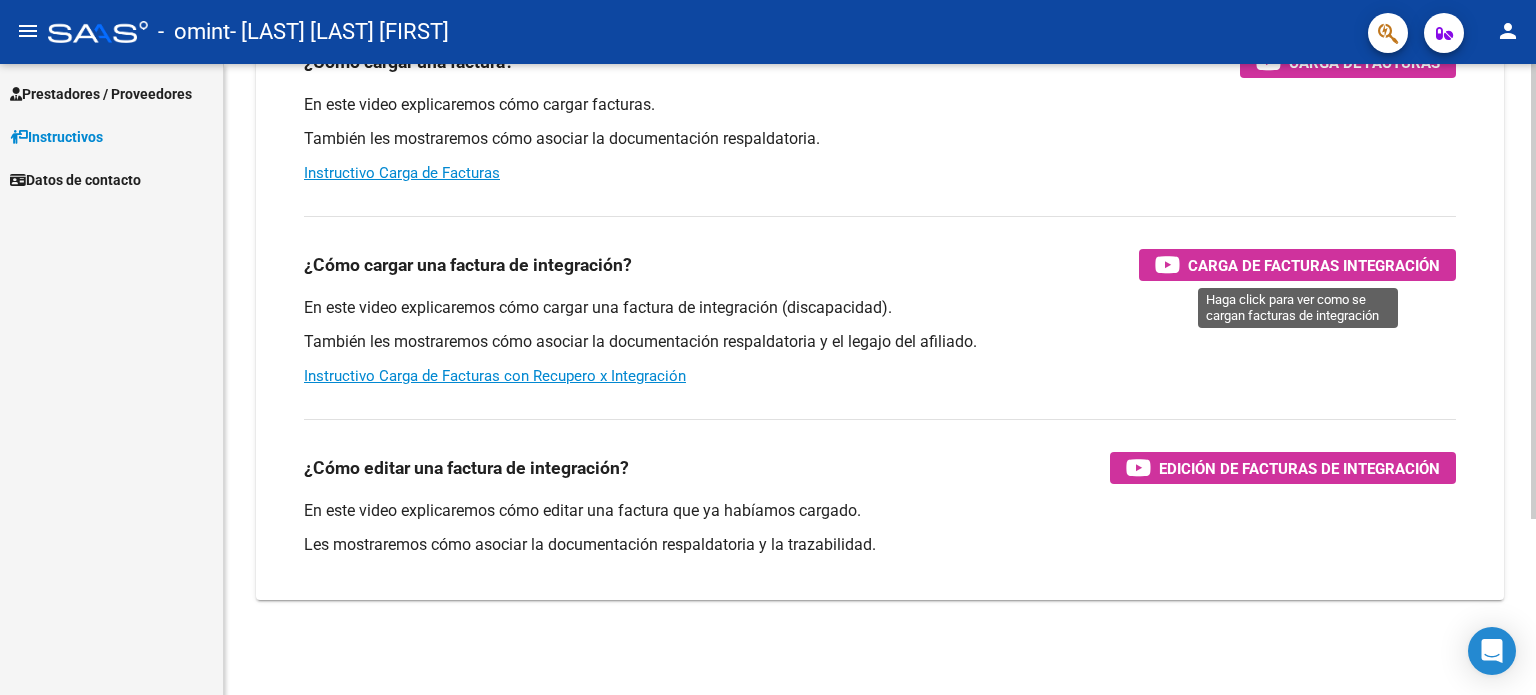 click on "Carga de Facturas Integración" at bounding box center [1314, 265] 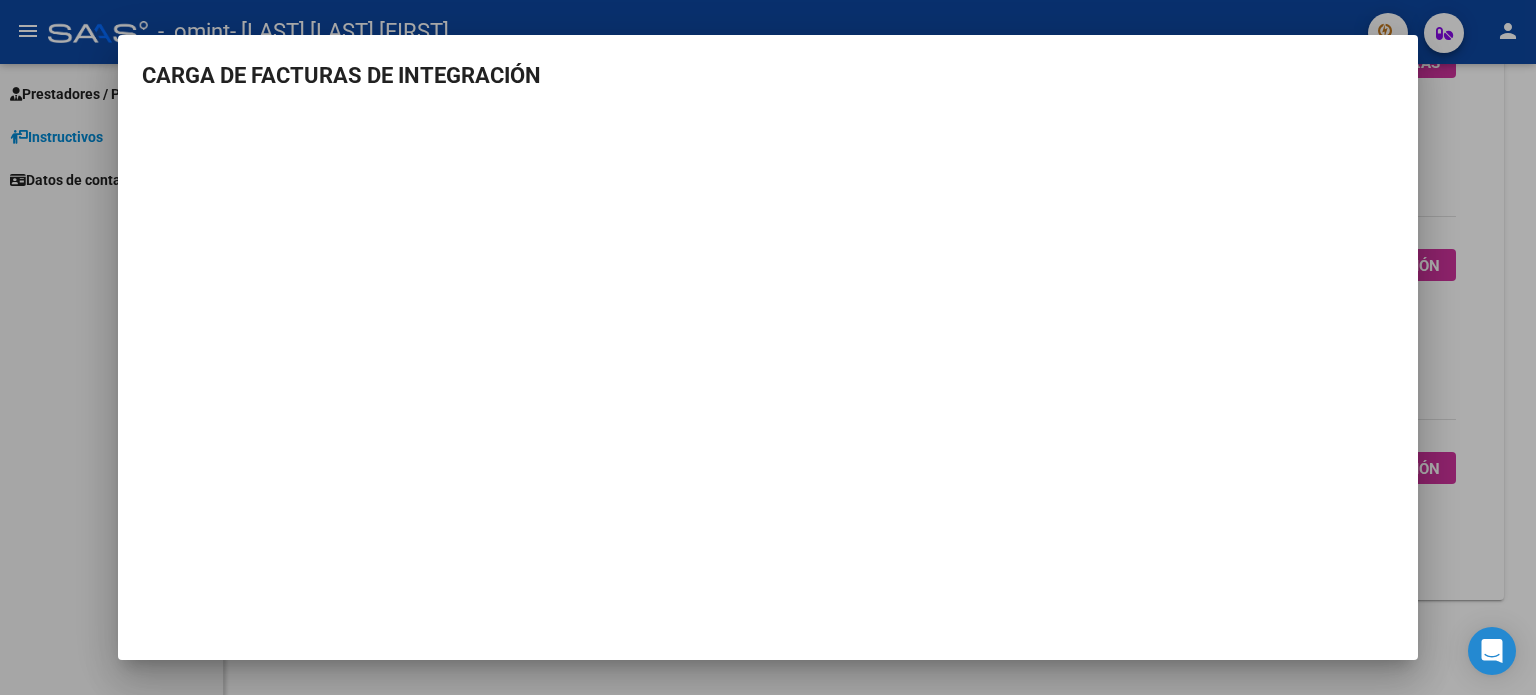 click at bounding box center (768, 347) 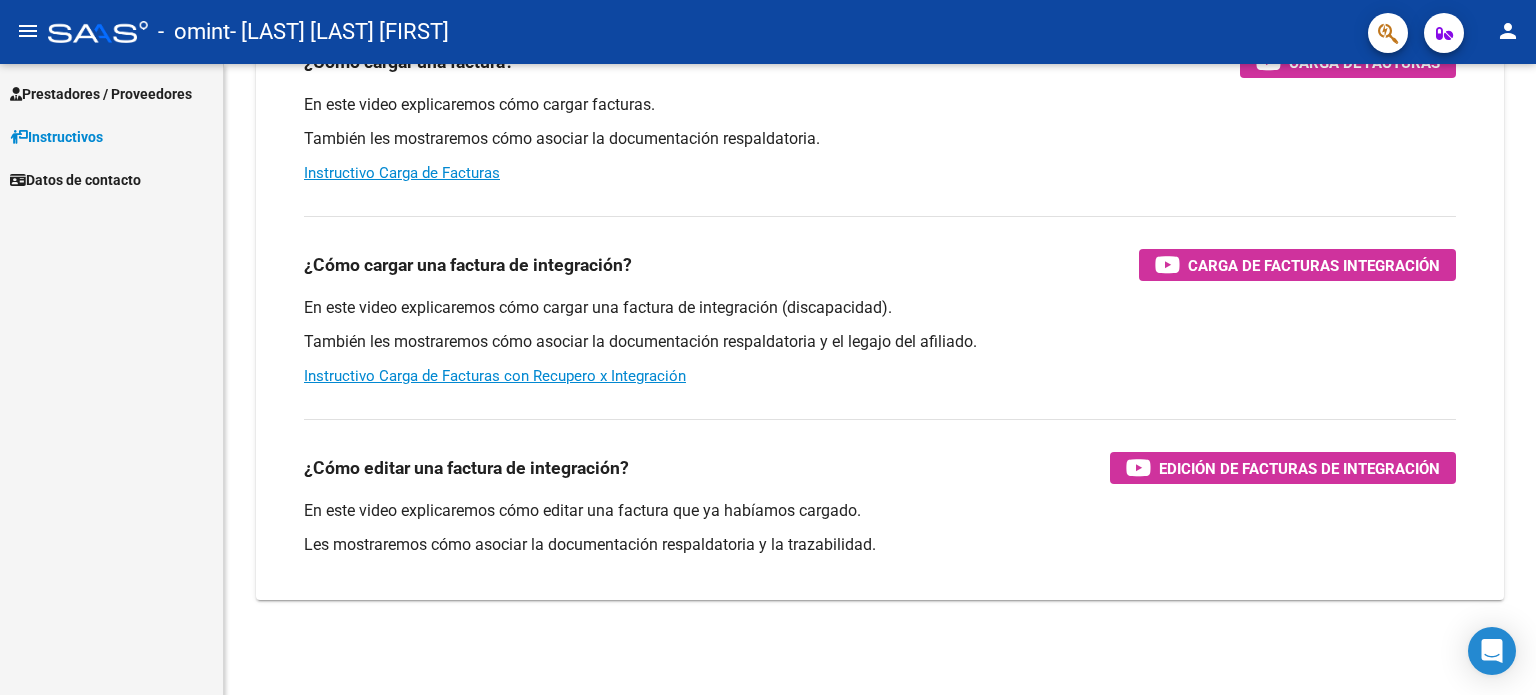 click on "Prestadores / Proveedores" at bounding box center (101, 94) 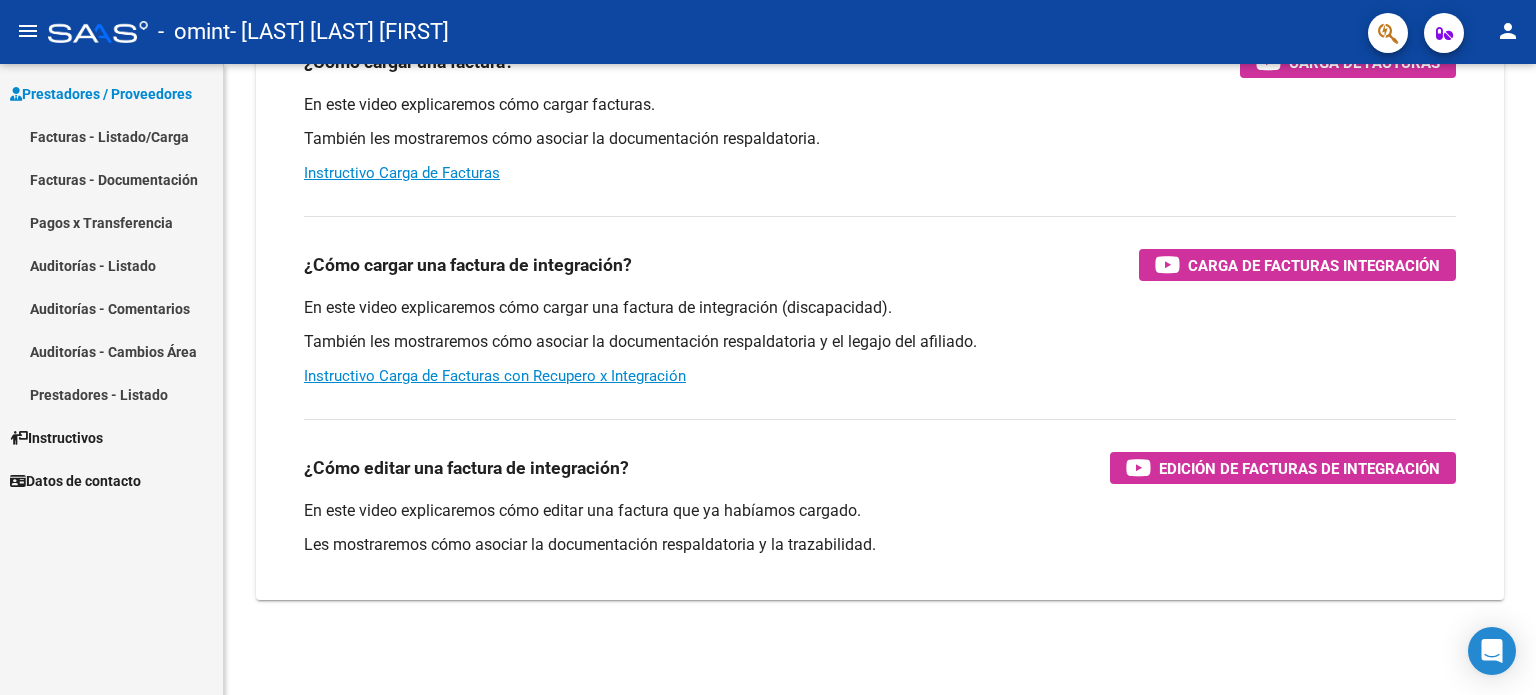 click on "Facturas - Listado/Carga" at bounding box center [111, 136] 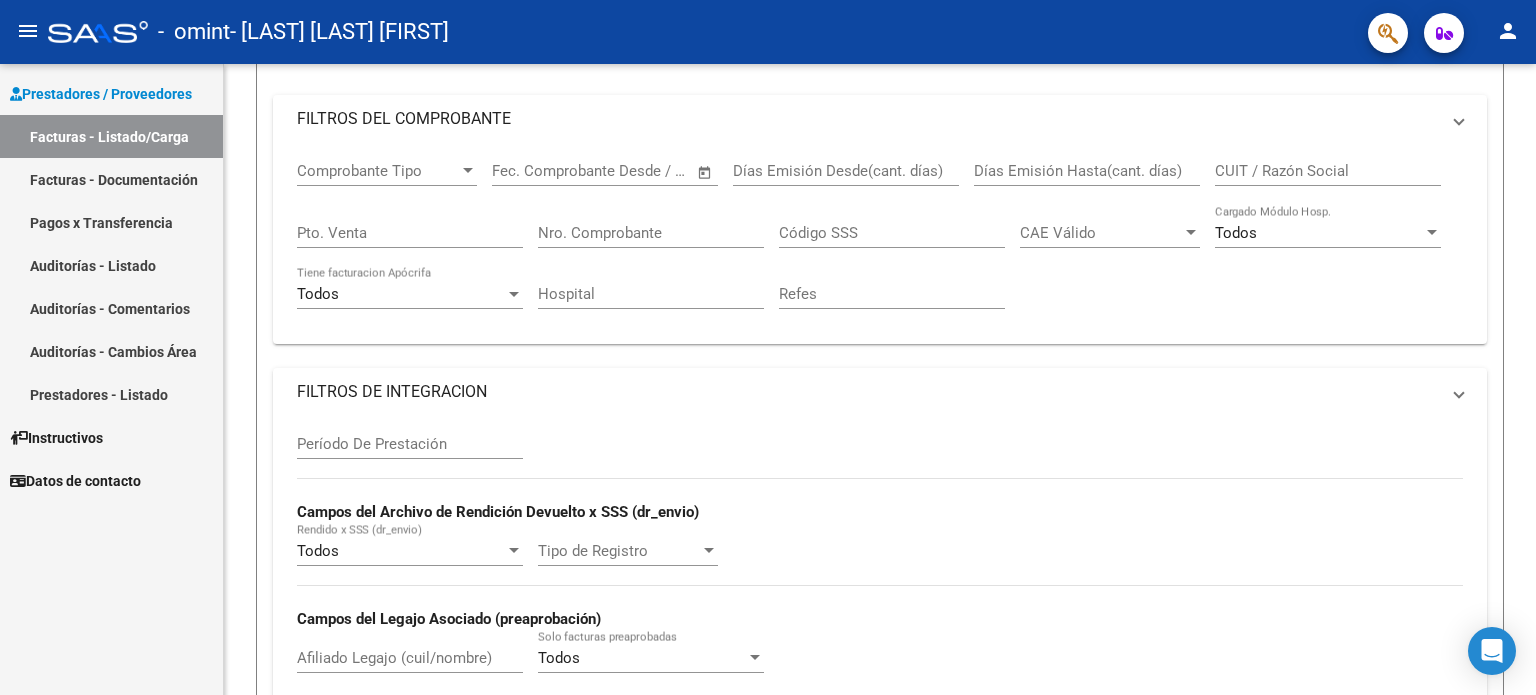 scroll, scrollTop: 0, scrollLeft: 0, axis: both 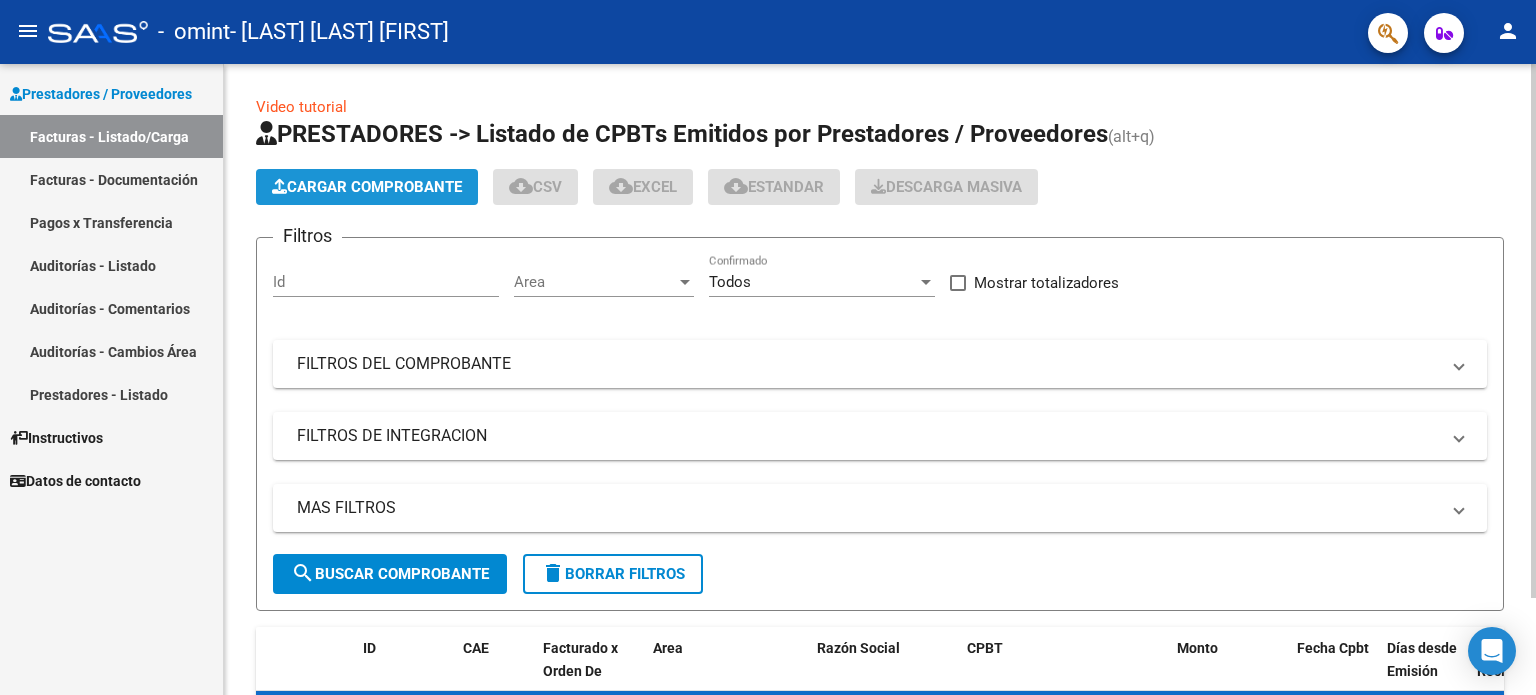 click on "Cargar Comprobante" 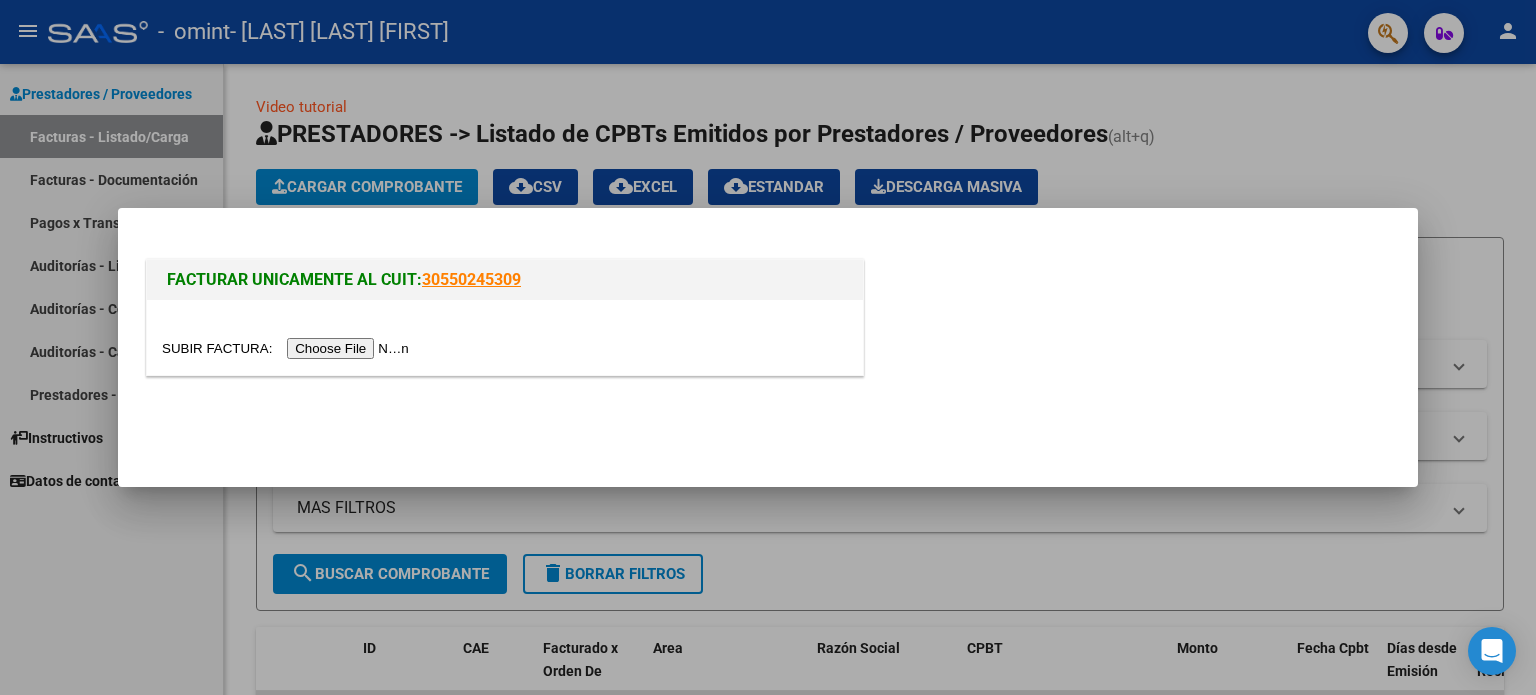click at bounding box center (288, 348) 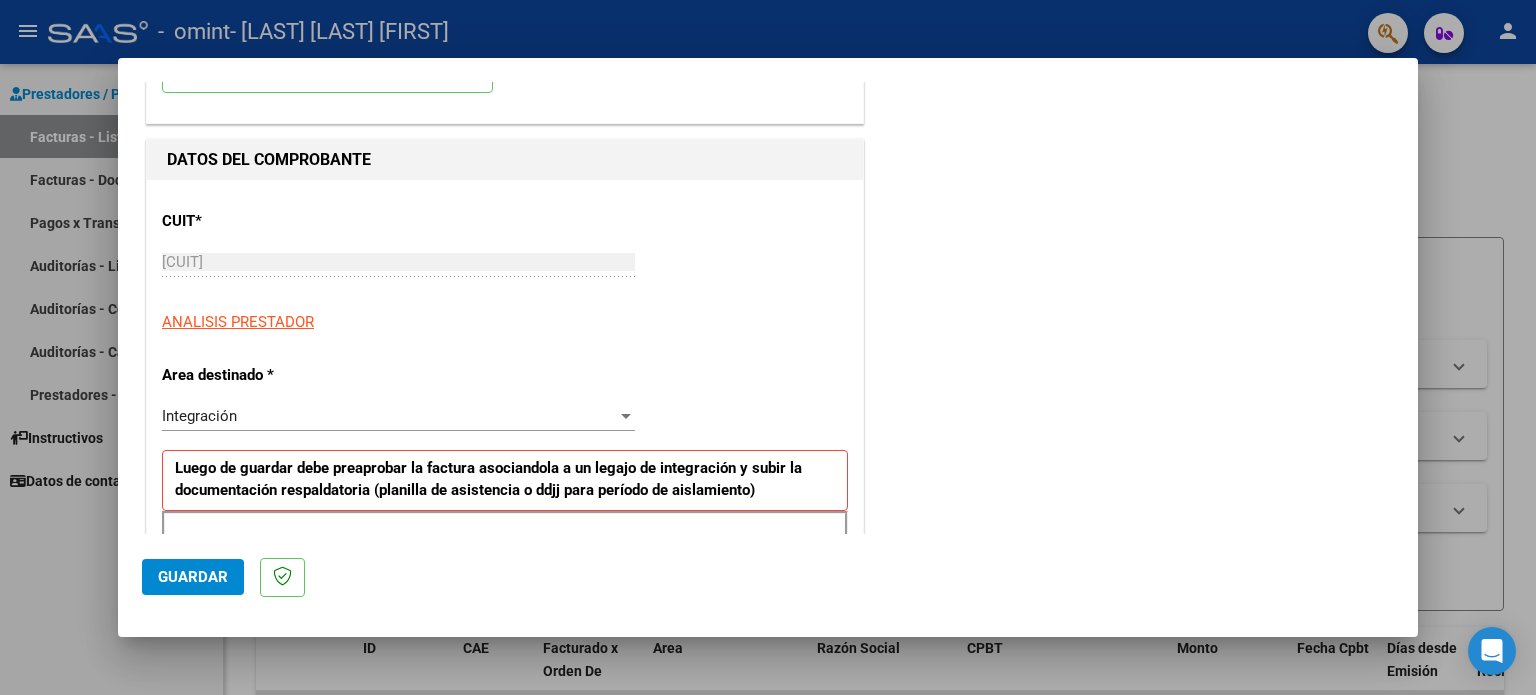 scroll, scrollTop: 200, scrollLeft: 0, axis: vertical 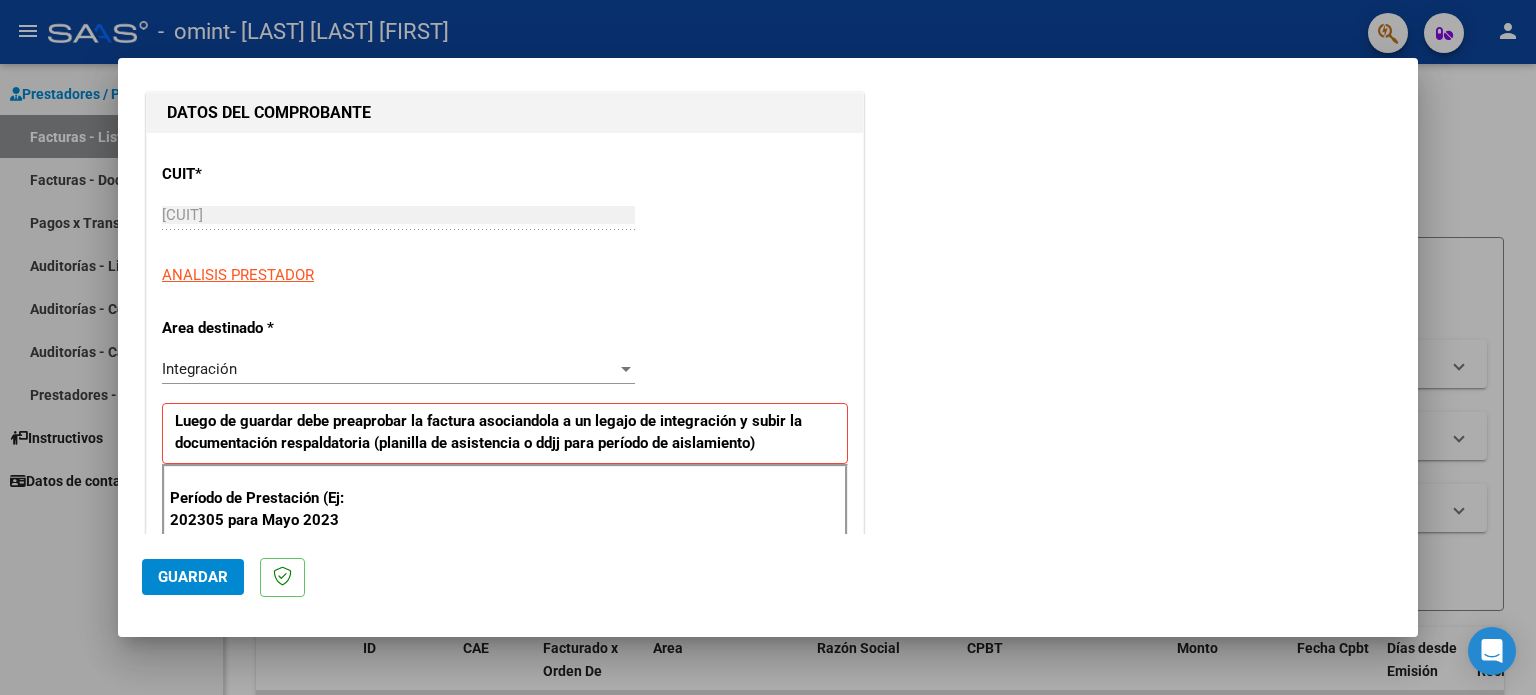 click on "Integración" at bounding box center [389, 369] 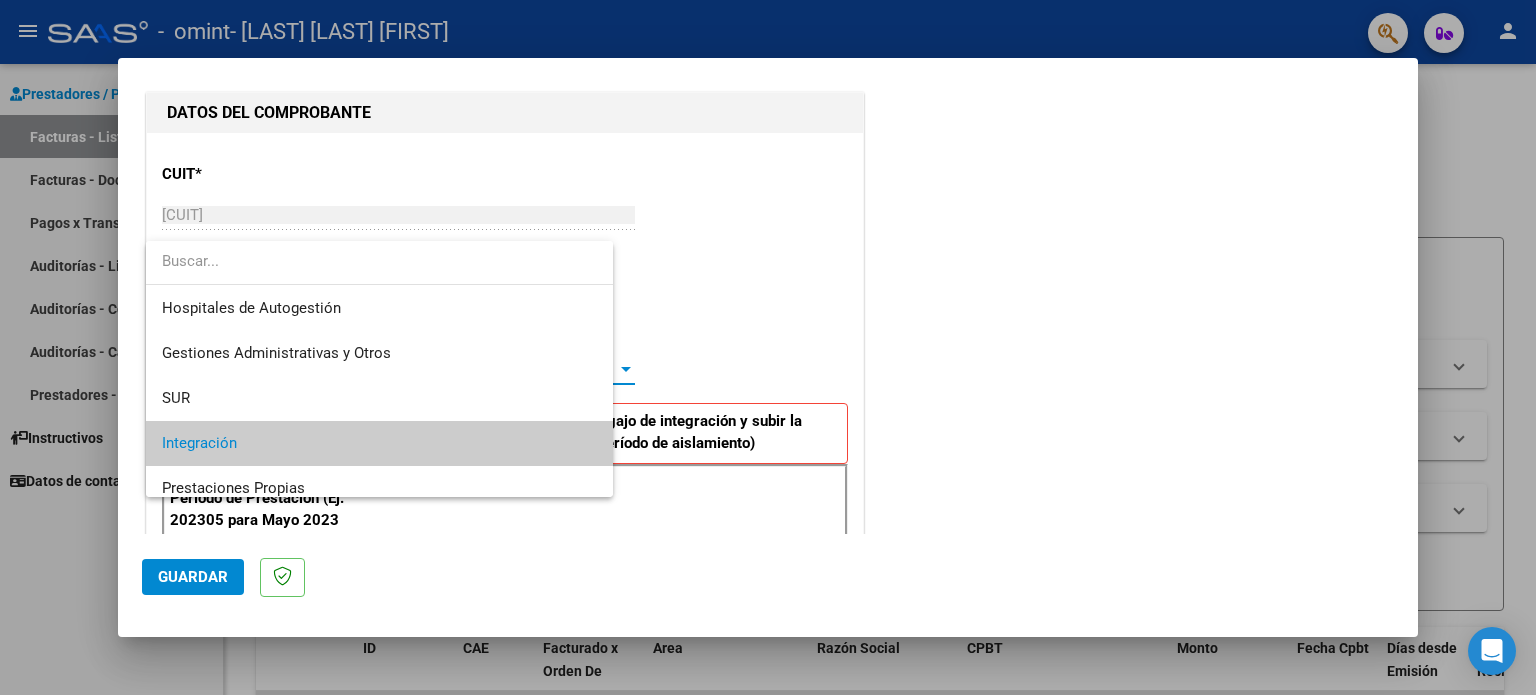 scroll, scrollTop: 74, scrollLeft: 0, axis: vertical 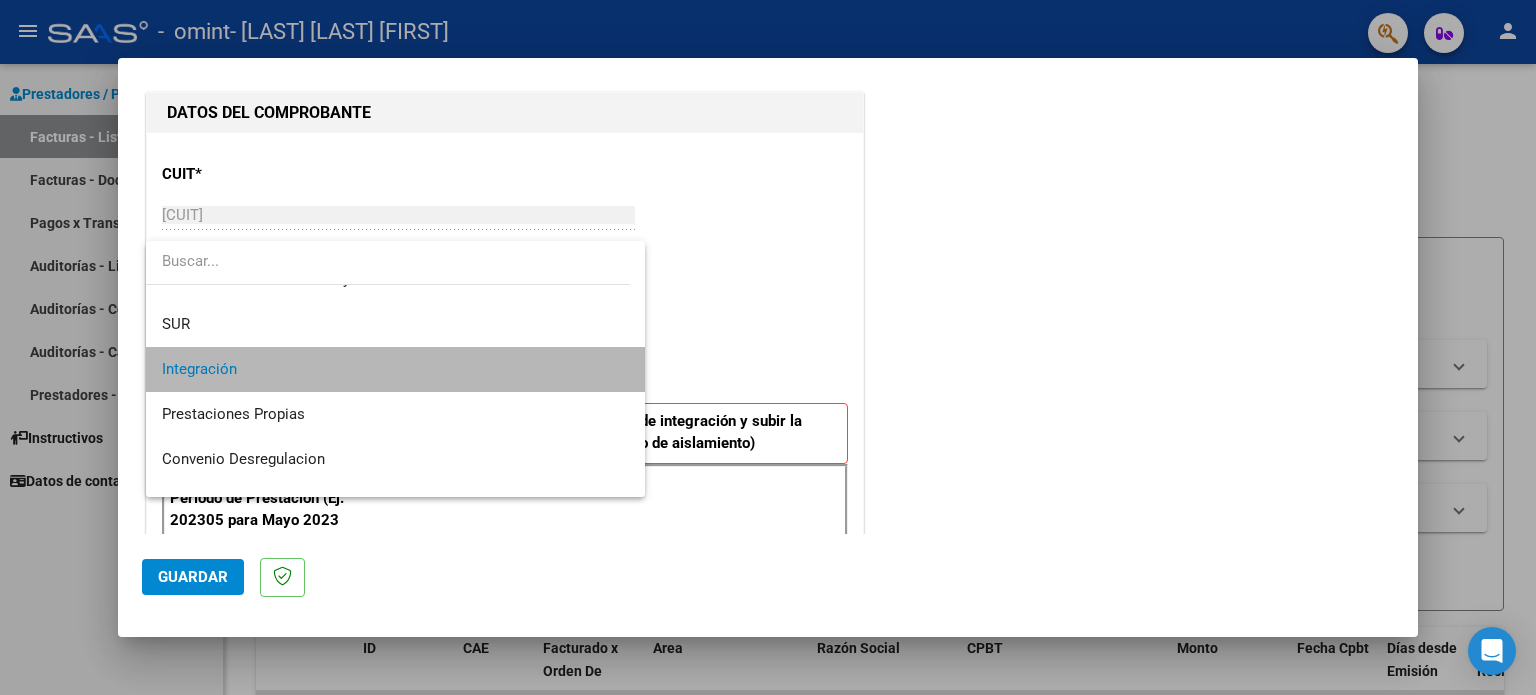 click on "Integración" at bounding box center (396, 369) 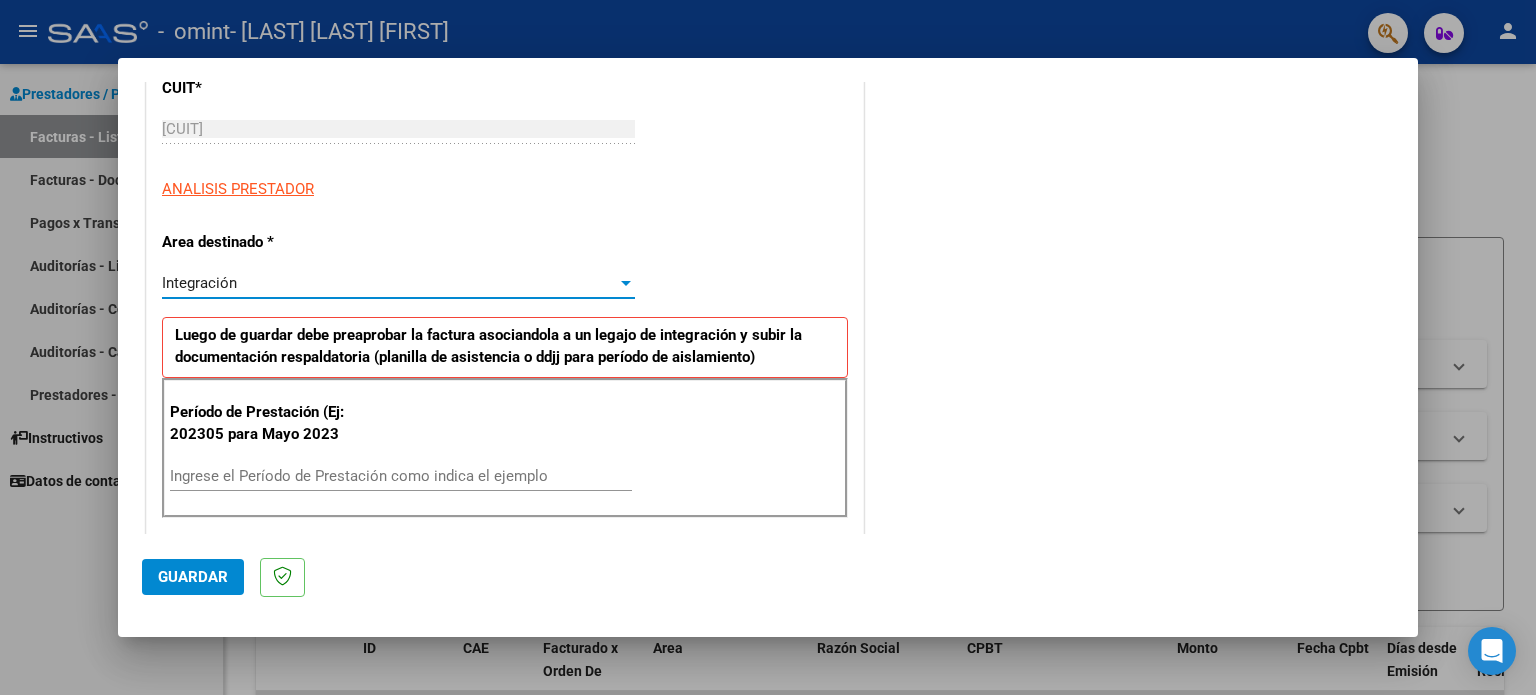 scroll, scrollTop: 400, scrollLeft: 0, axis: vertical 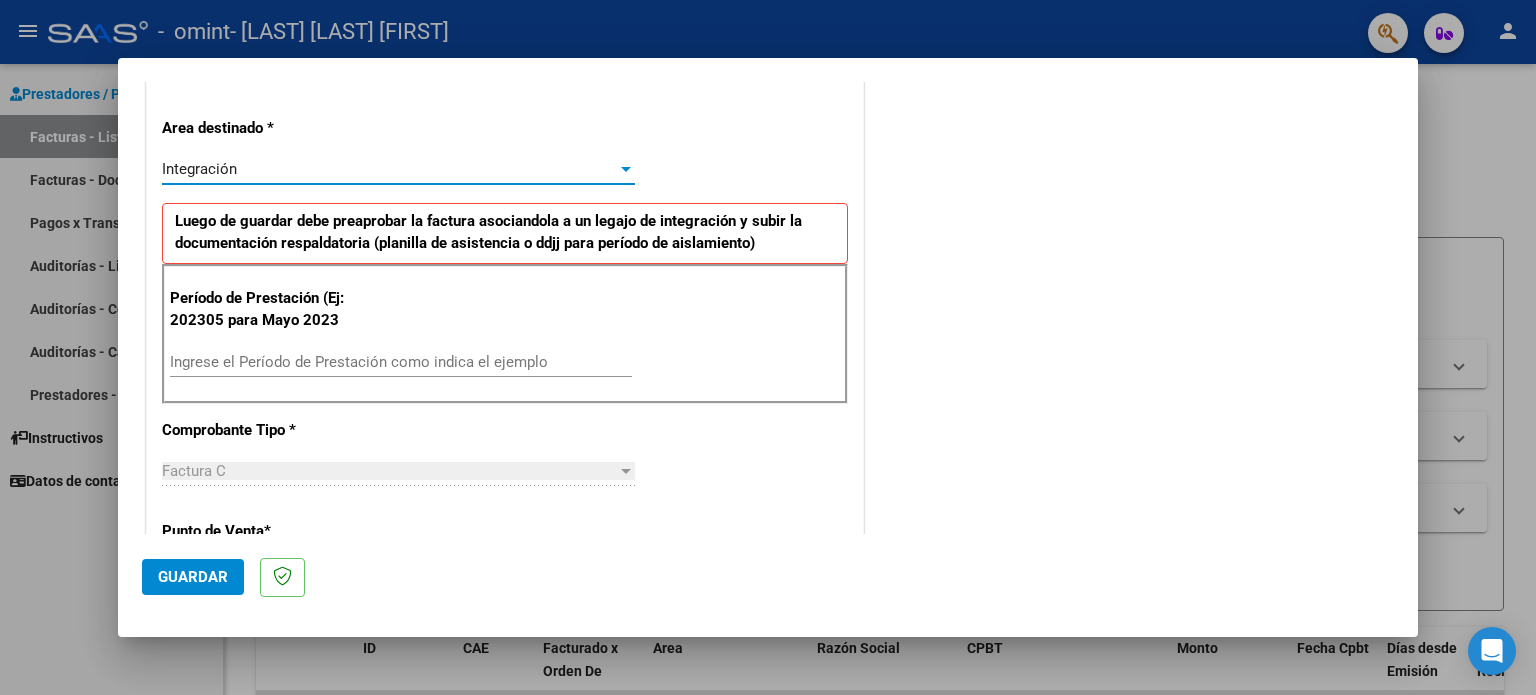 click on "Ingrese el Período de Prestación como indica el ejemplo" at bounding box center [401, 362] 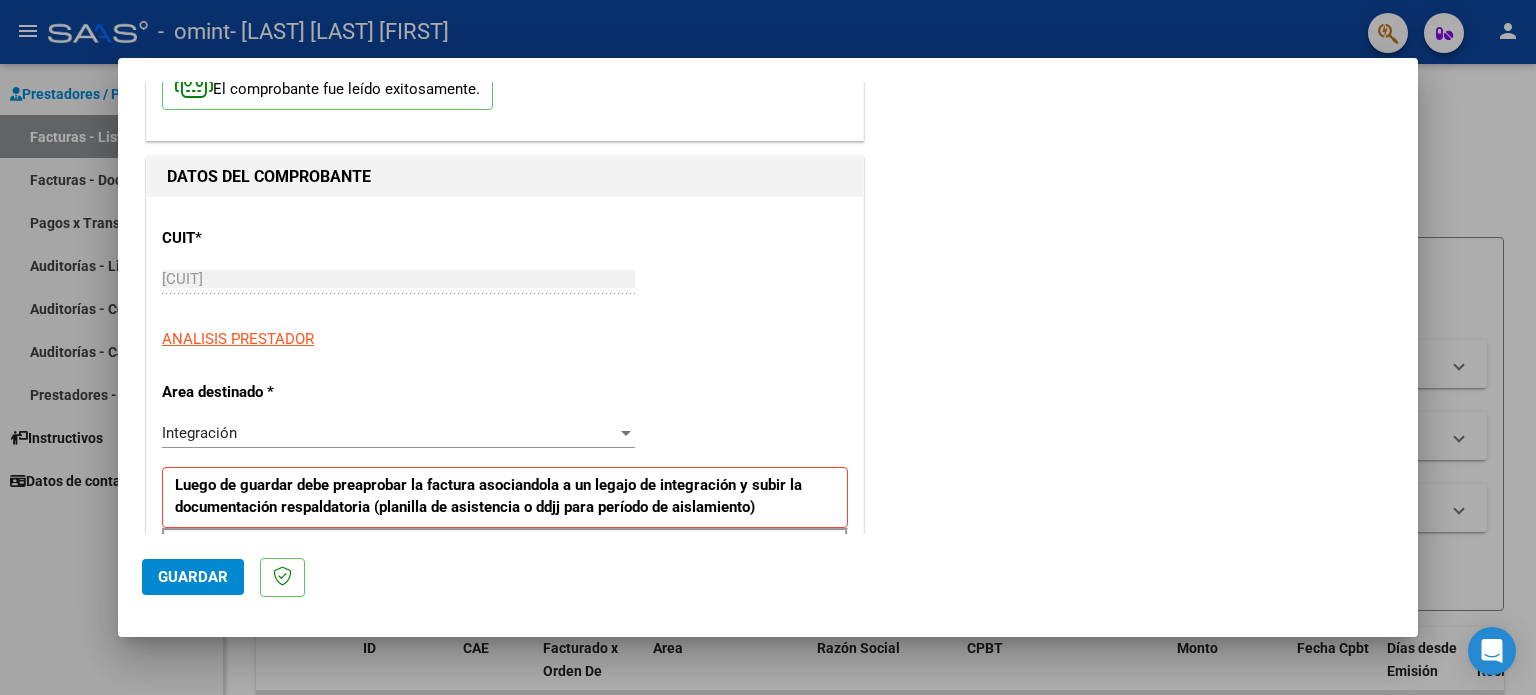 scroll, scrollTop: 0, scrollLeft: 0, axis: both 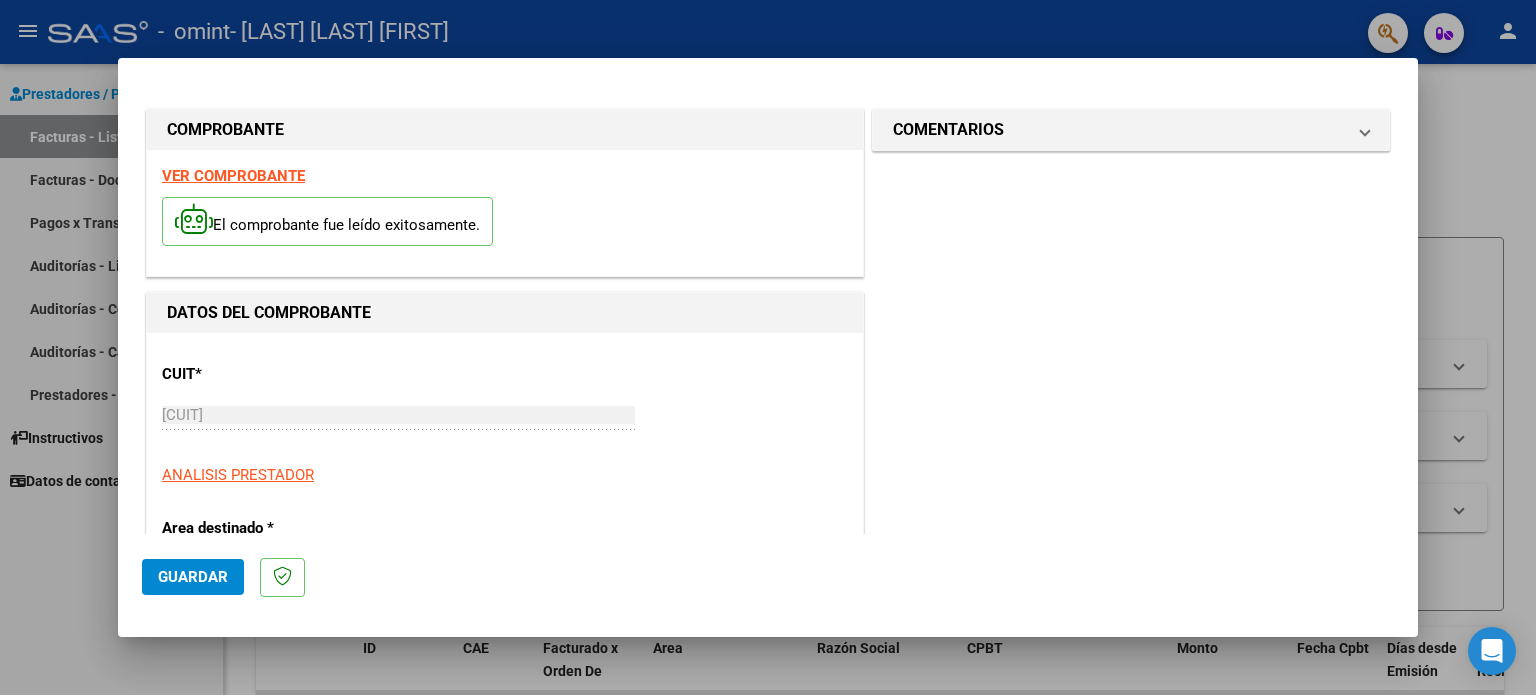 type on "202507" 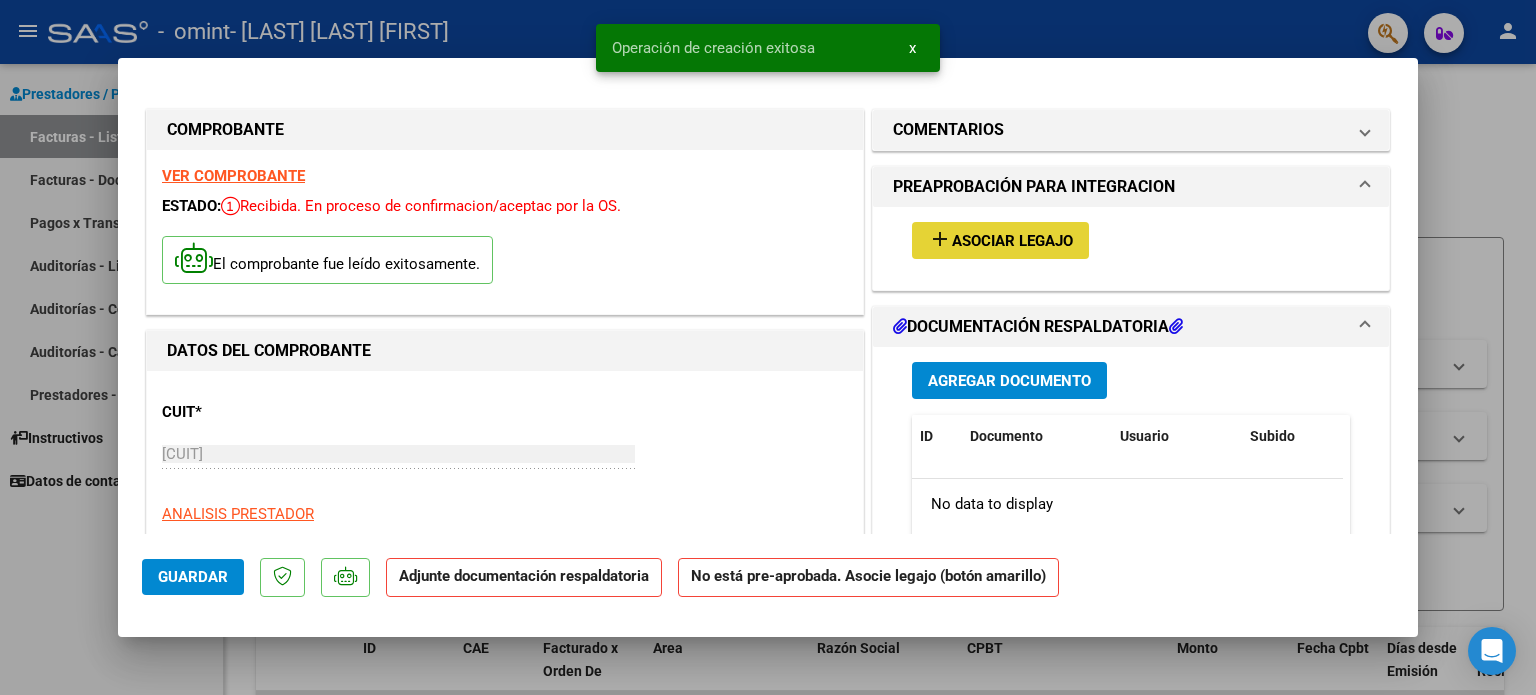 click on "add" at bounding box center [940, 239] 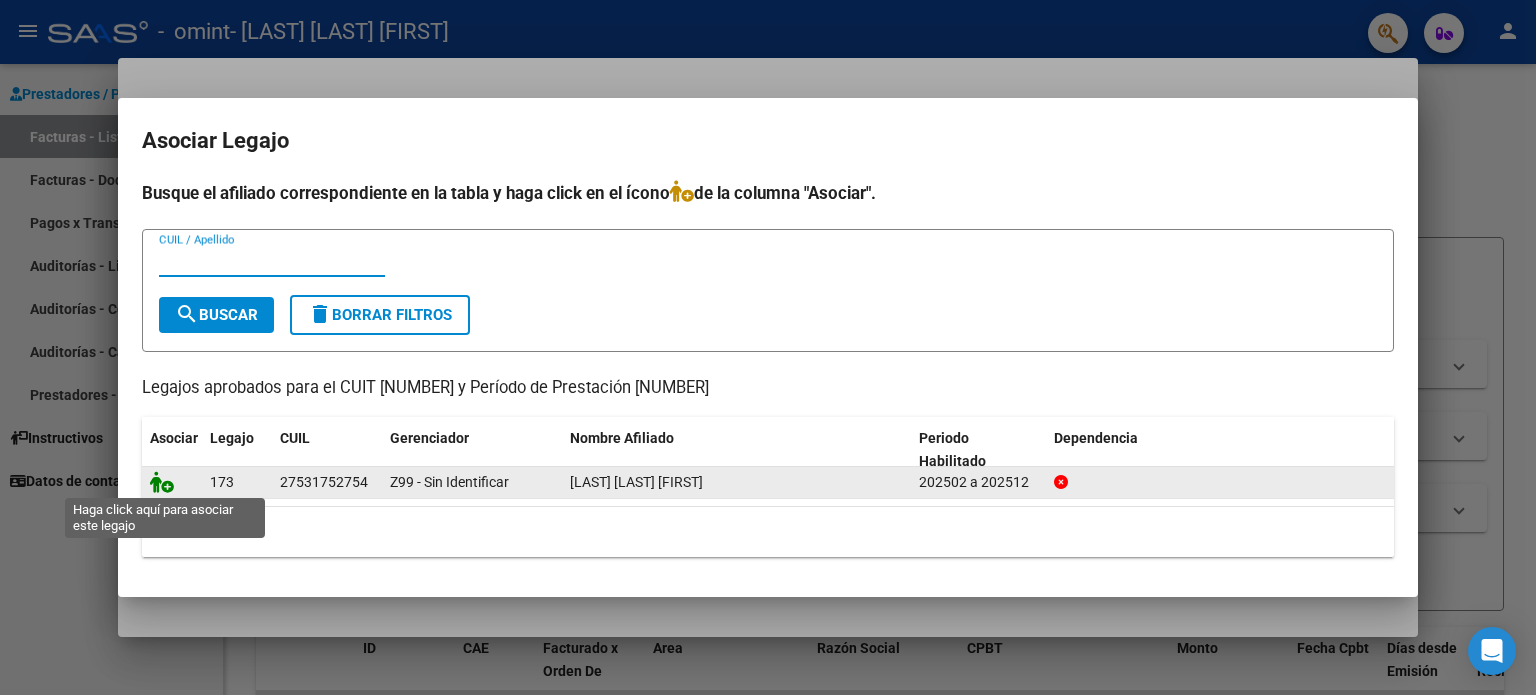 click 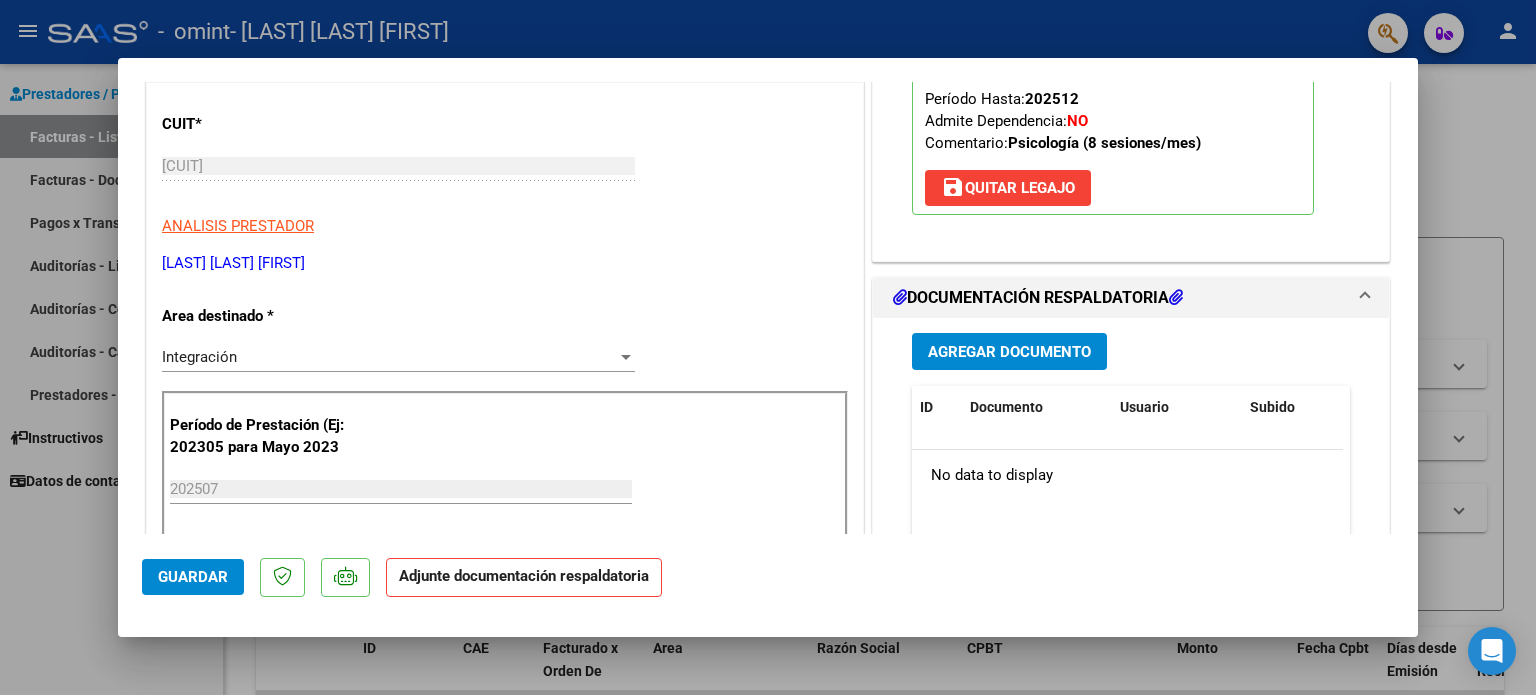 scroll, scrollTop: 300, scrollLeft: 0, axis: vertical 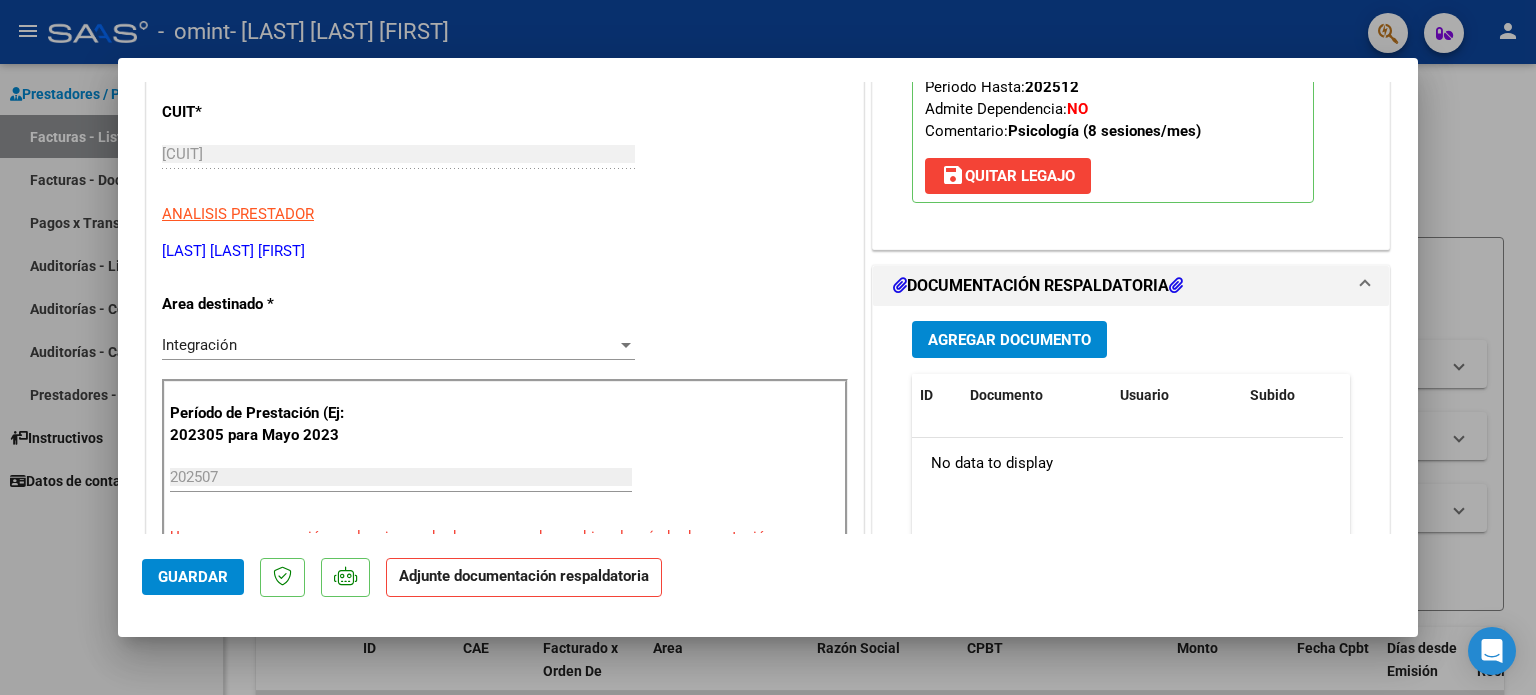 click on "Agregar Documento" at bounding box center (1009, 340) 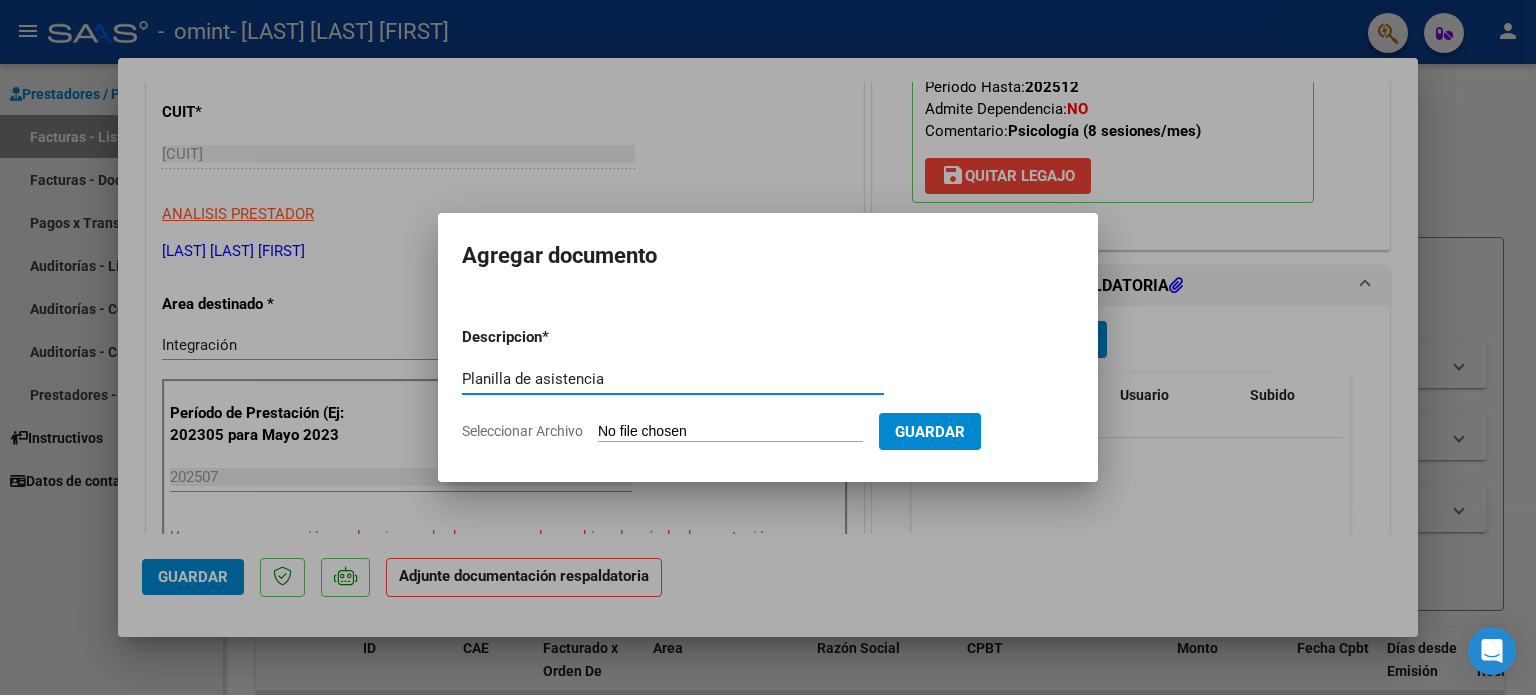 type on "Planilla de asistencia" 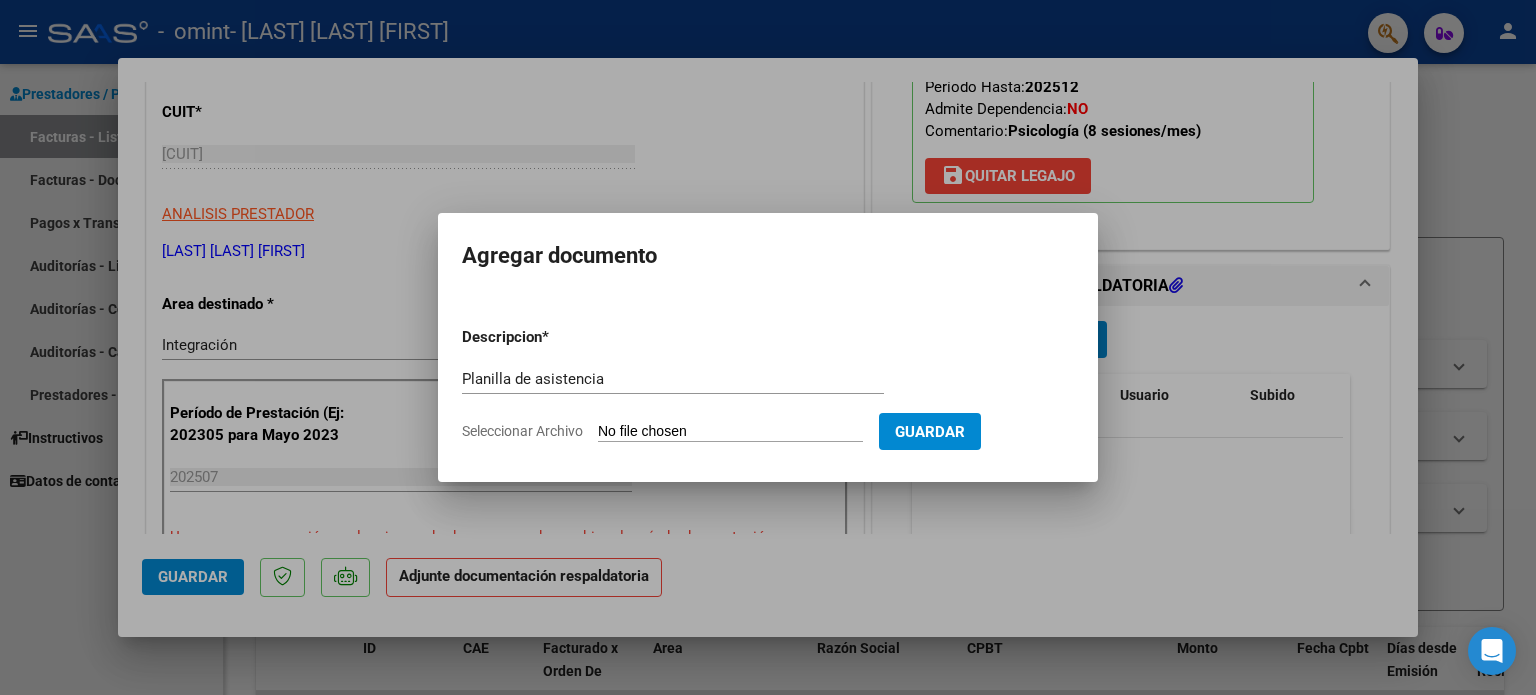 type on "C:\fakepath\Planilla de asistencia julio.pdf" 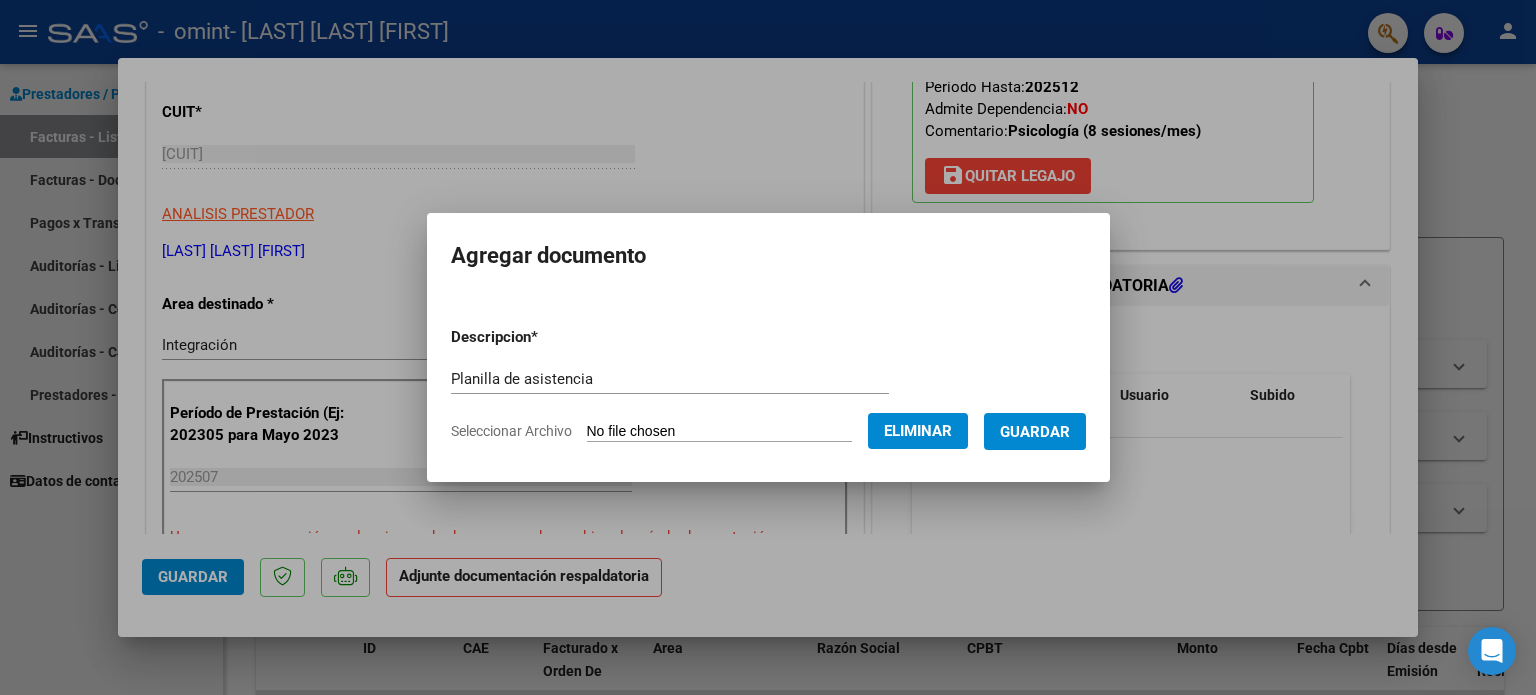 click on "Guardar" at bounding box center (1035, 432) 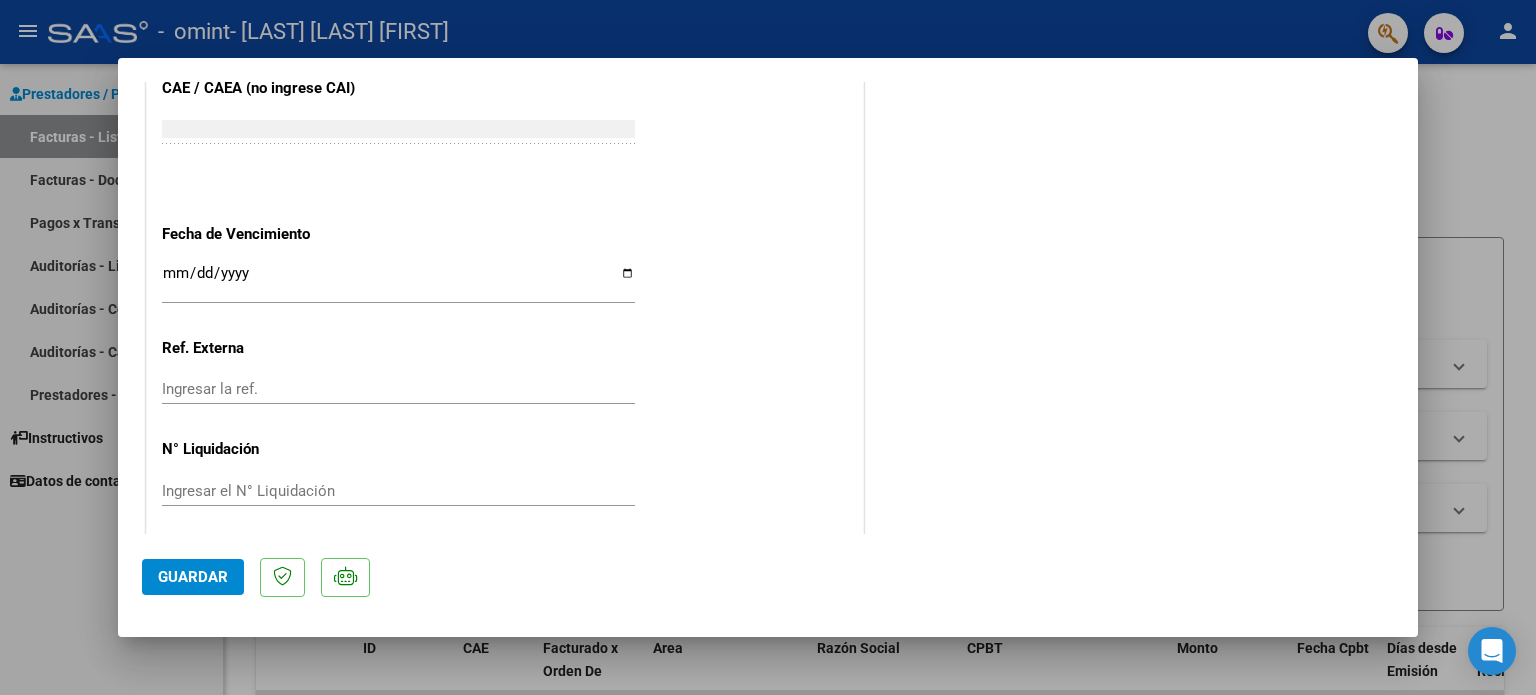 scroll, scrollTop: 1336, scrollLeft: 0, axis: vertical 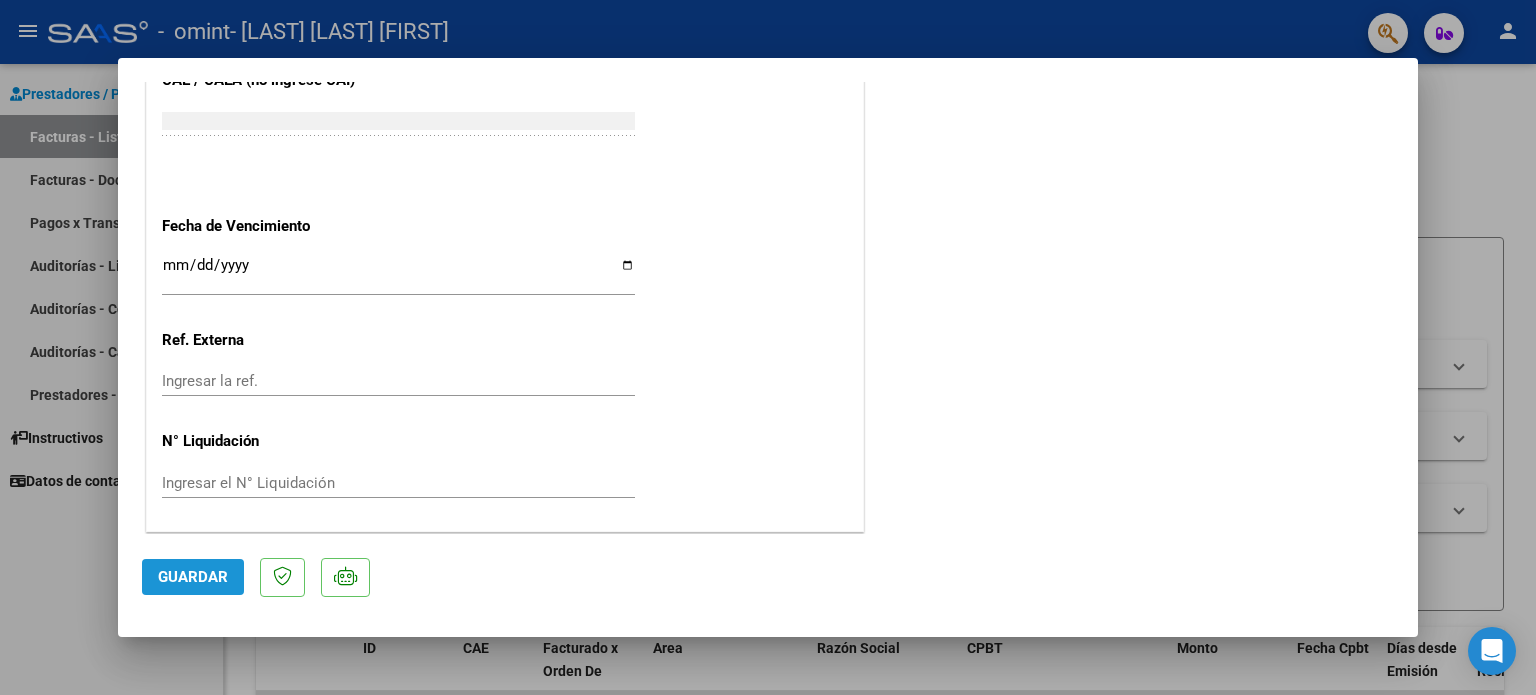 click on "Guardar" 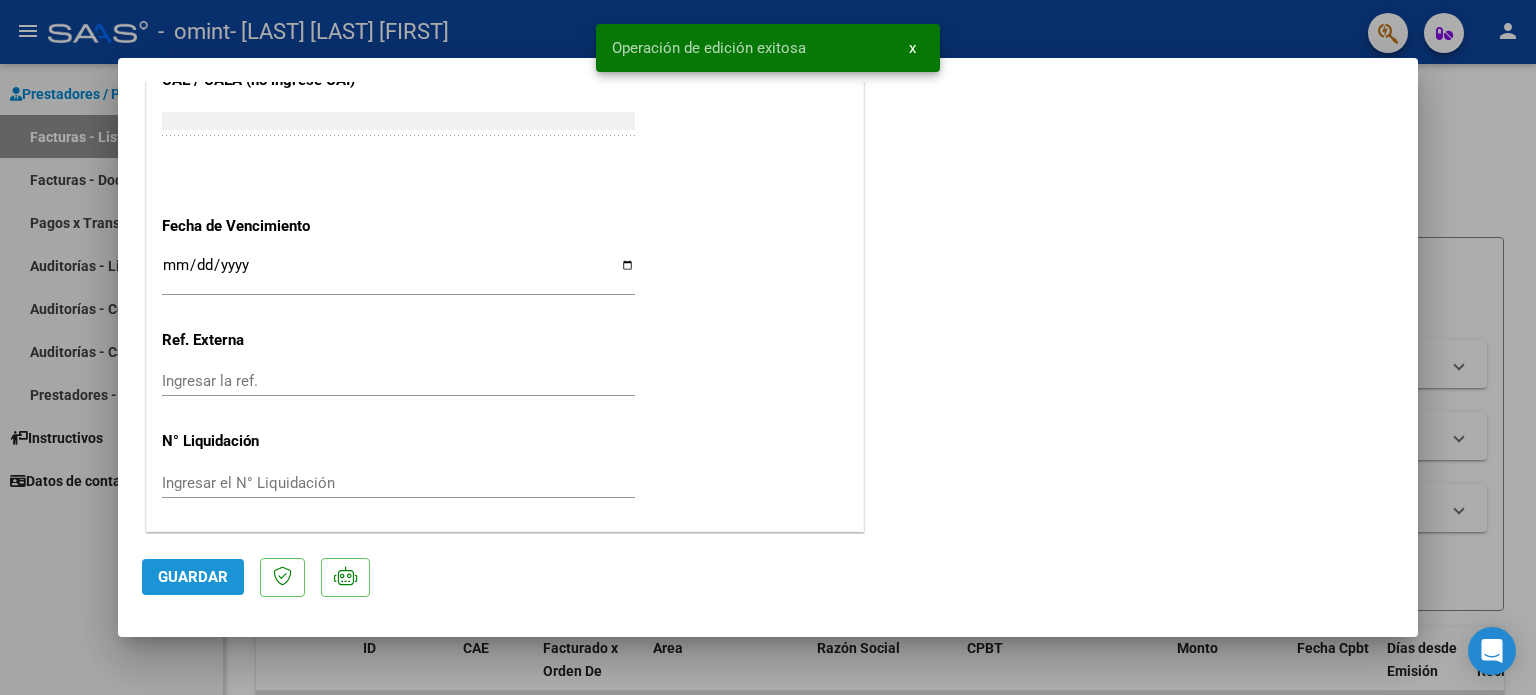 click on "Guardar" 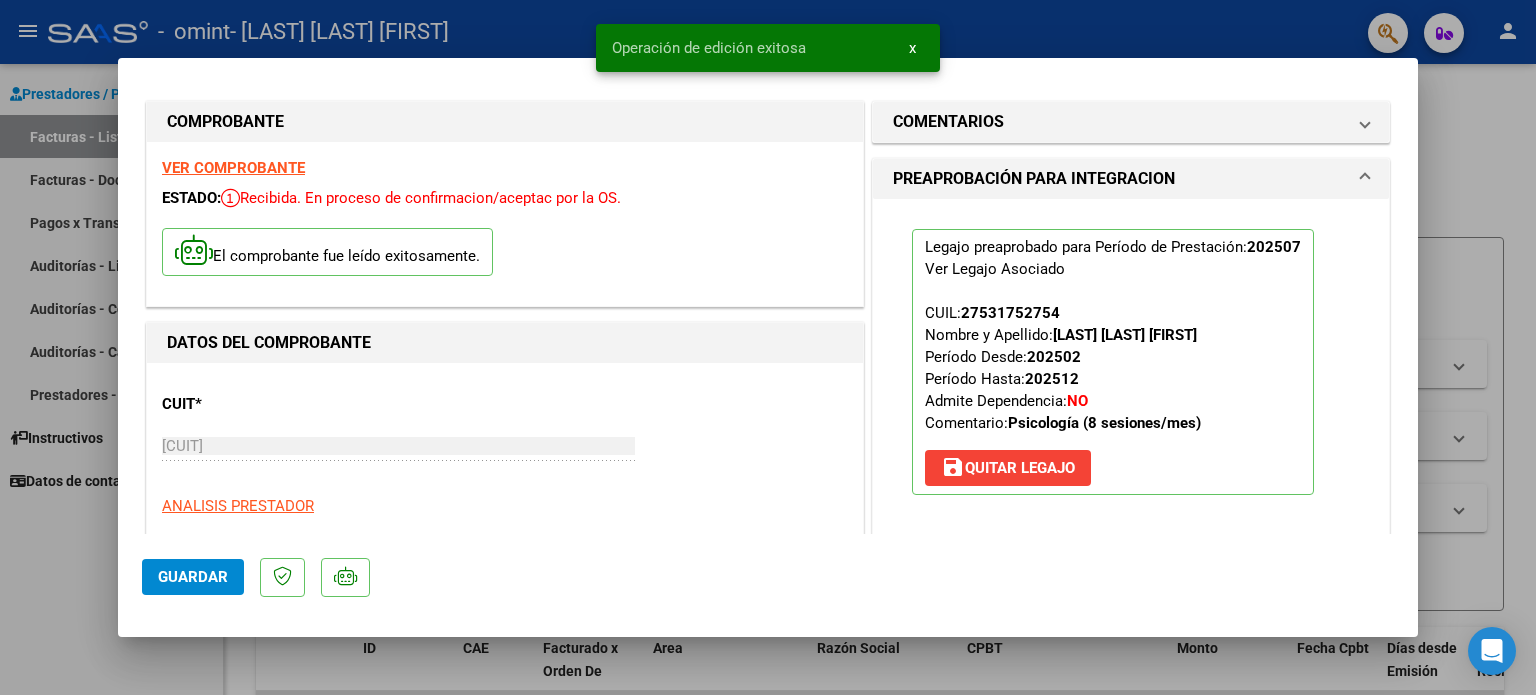 scroll, scrollTop: 0, scrollLeft: 0, axis: both 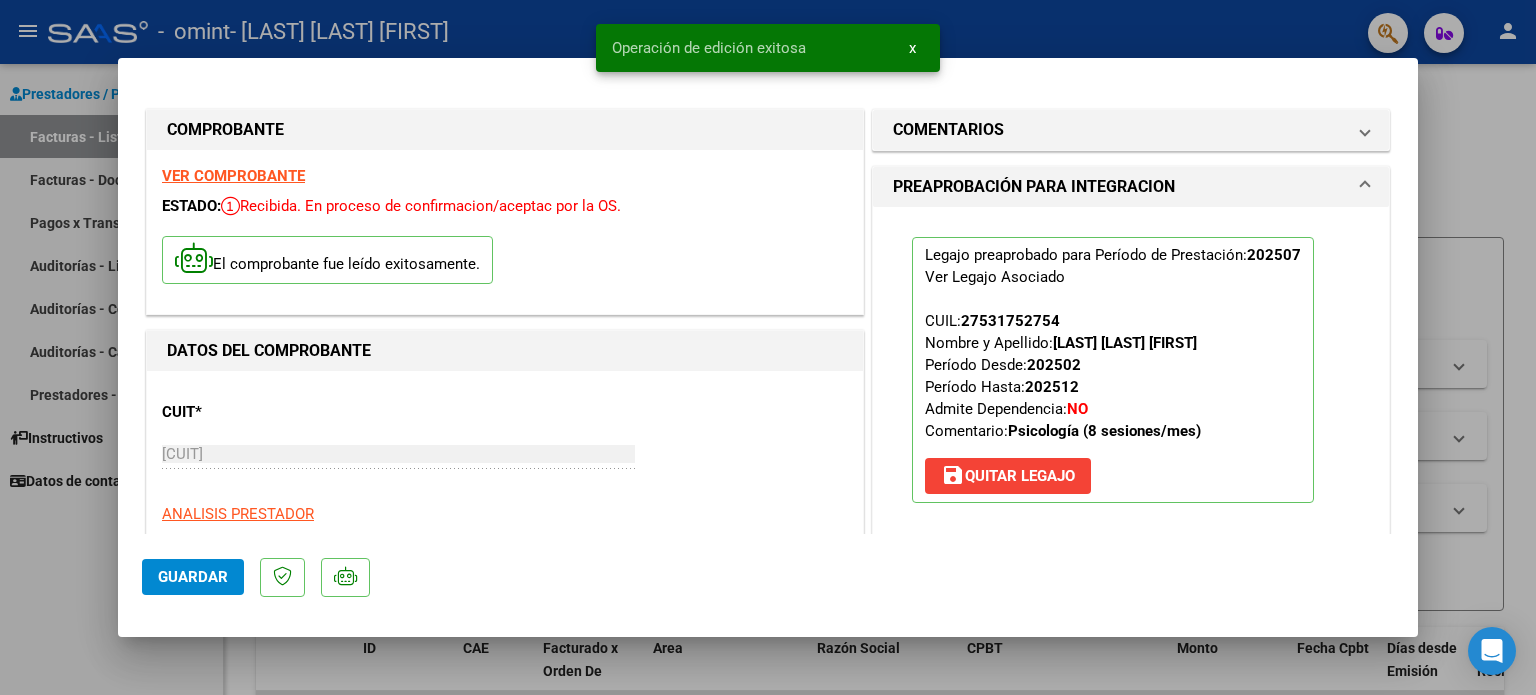 click at bounding box center [768, 347] 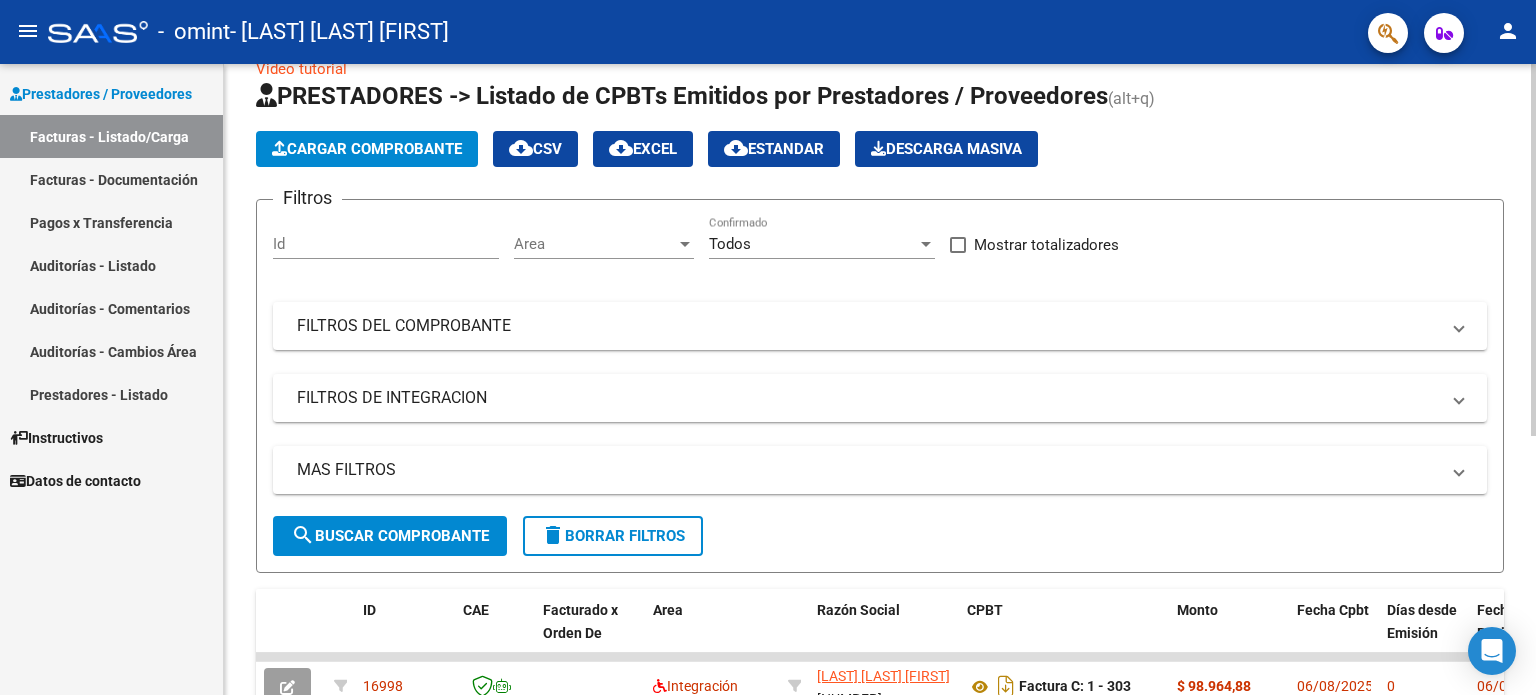 scroll, scrollTop: 338, scrollLeft: 0, axis: vertical 